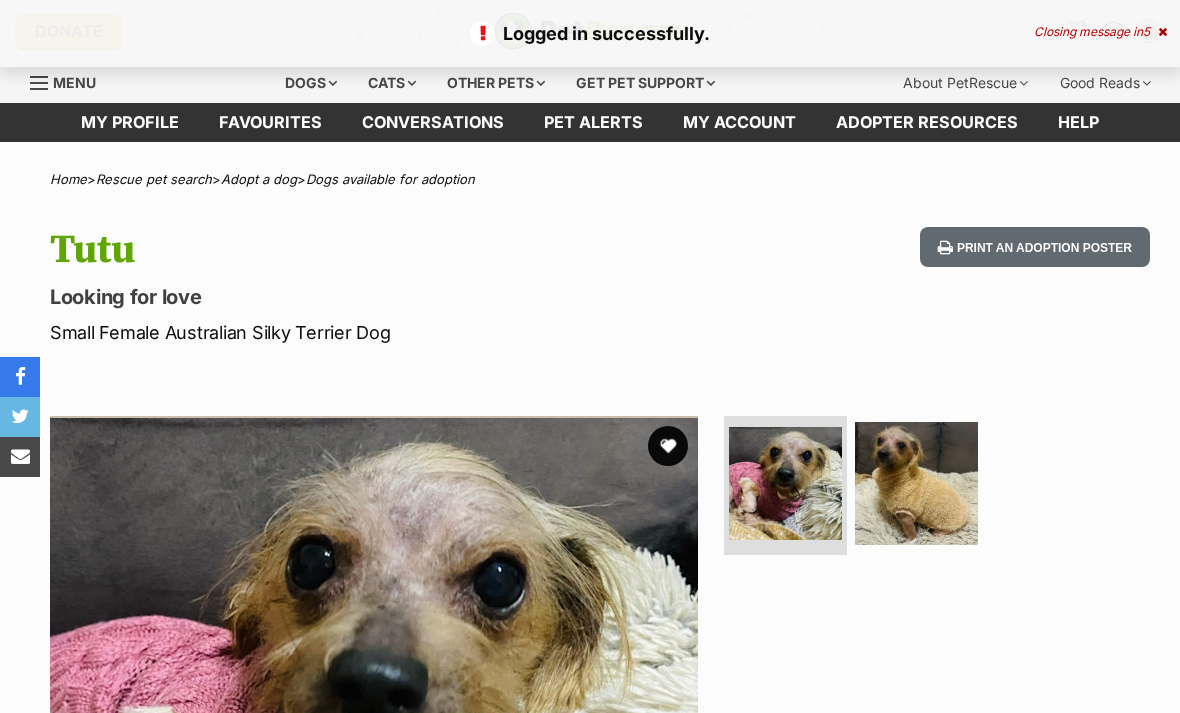 scroll, scrollTop: 0, scrollLeft: 0, axis: both 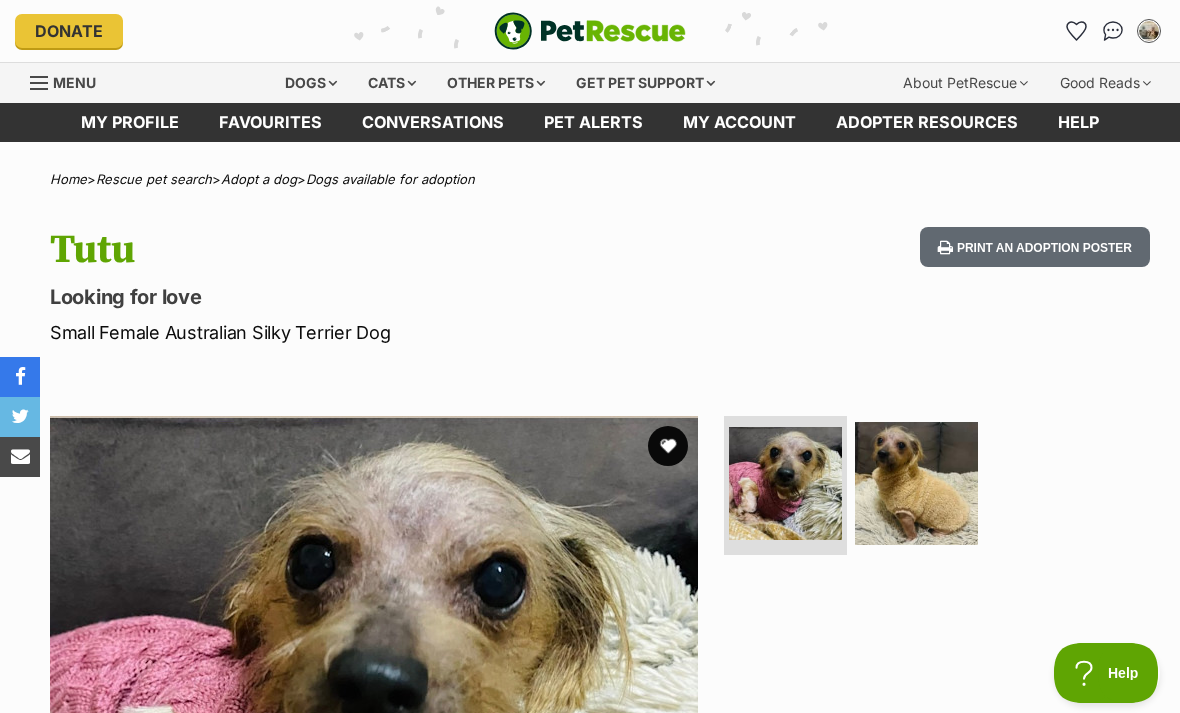 click at bounding box center [668, 446] 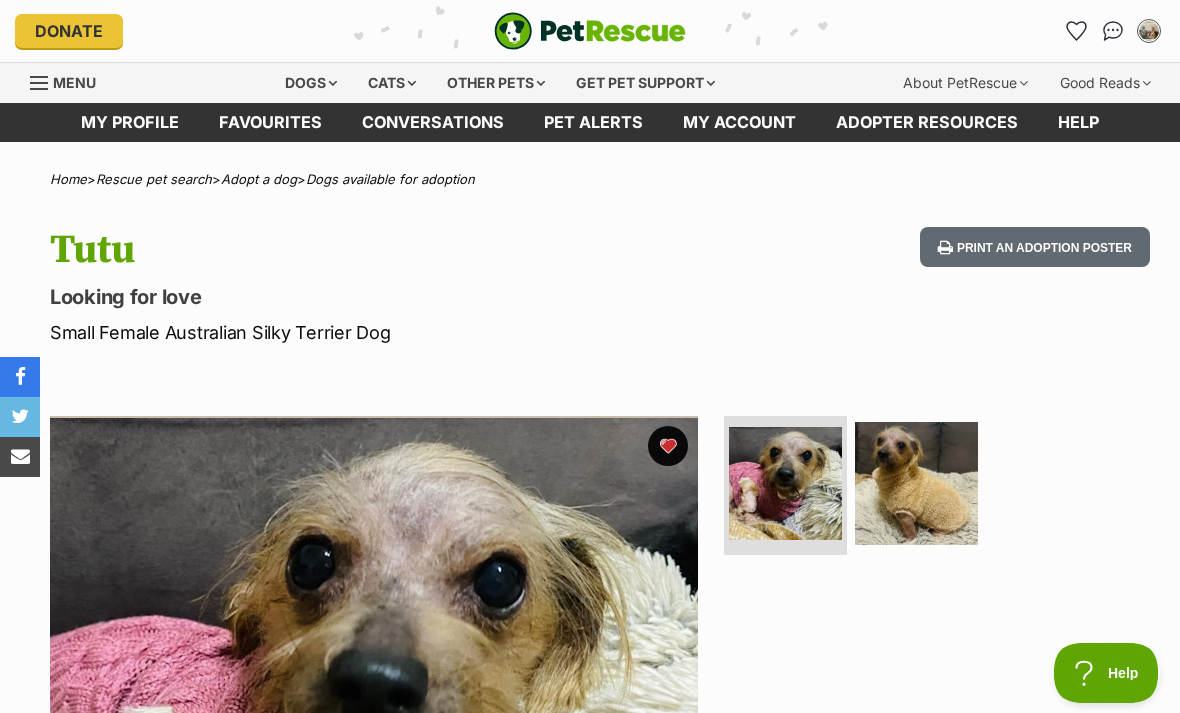 click on "Favourites" at bounding box center (270, 122) 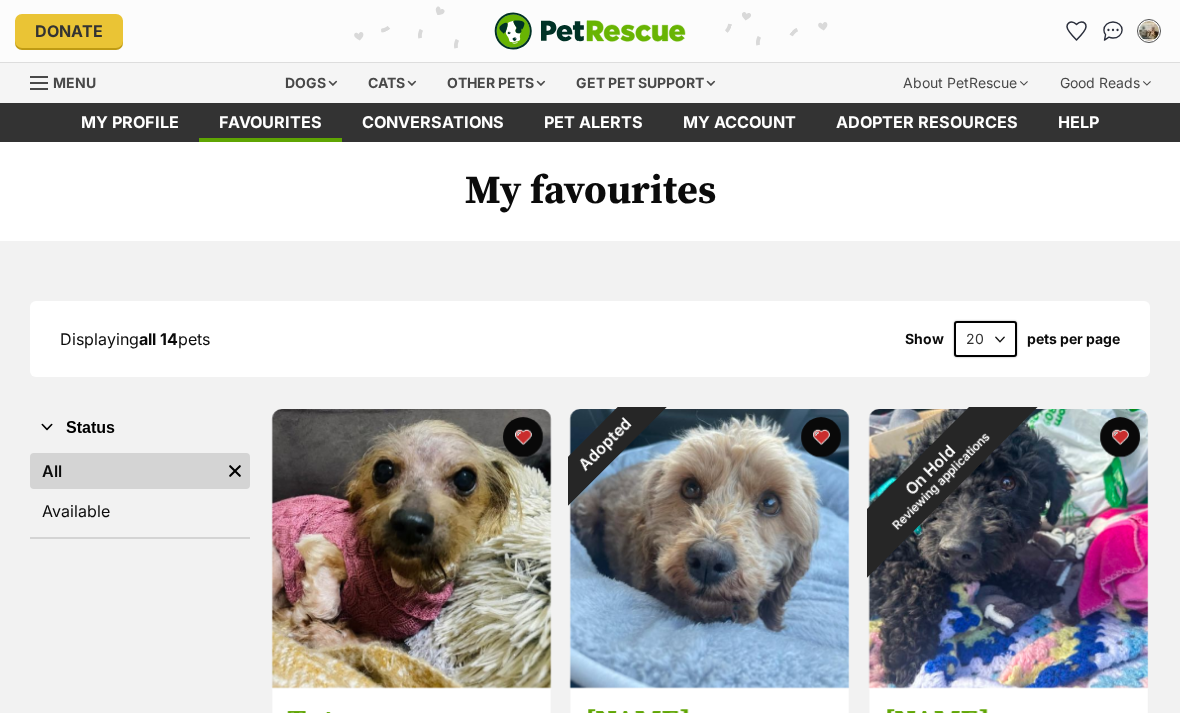 scroll, scrollTop: 0, scrollLeft: 0, axis: both 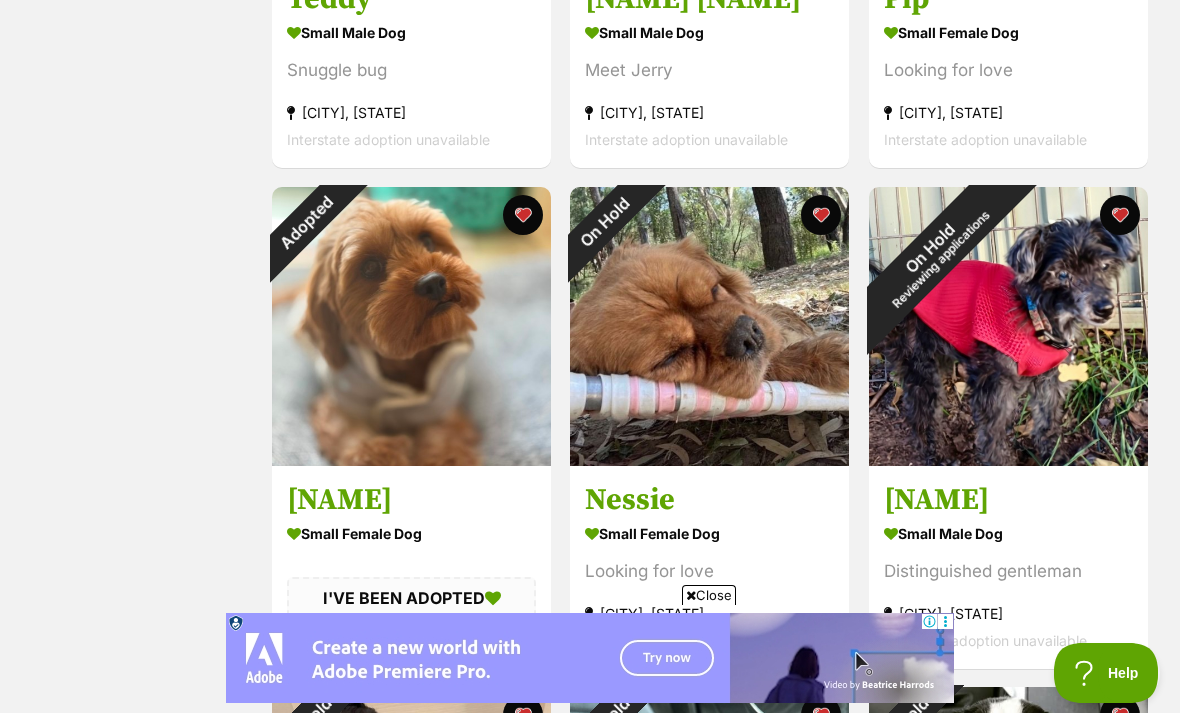 click on "Adopted" at bounding box center [307, 222] 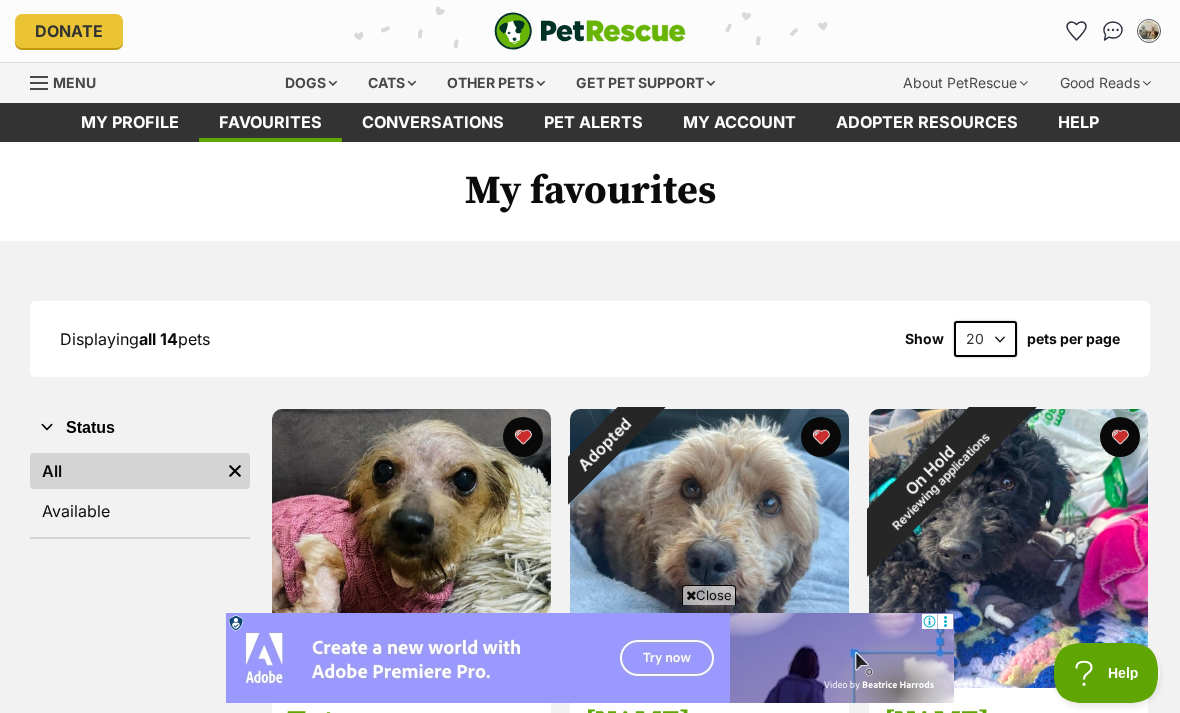 scroll, scrollTop: 1288, scrollLeft: 0, axis: vertical 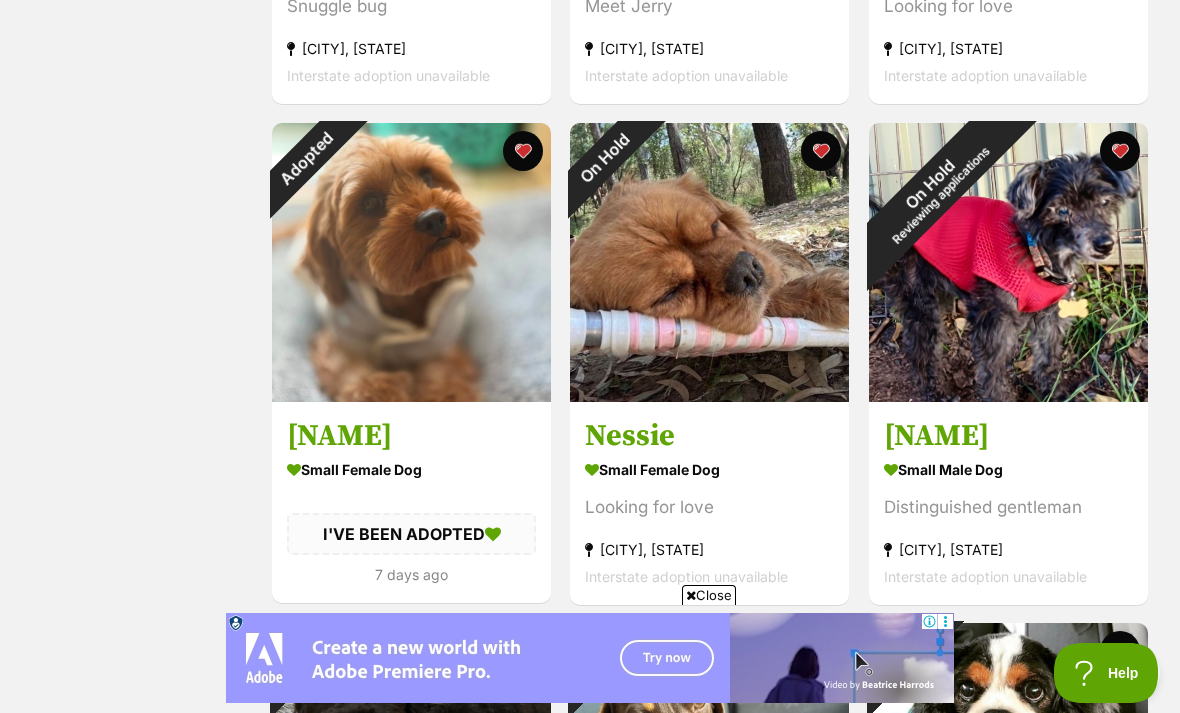 click at bounding box center (523, 151) 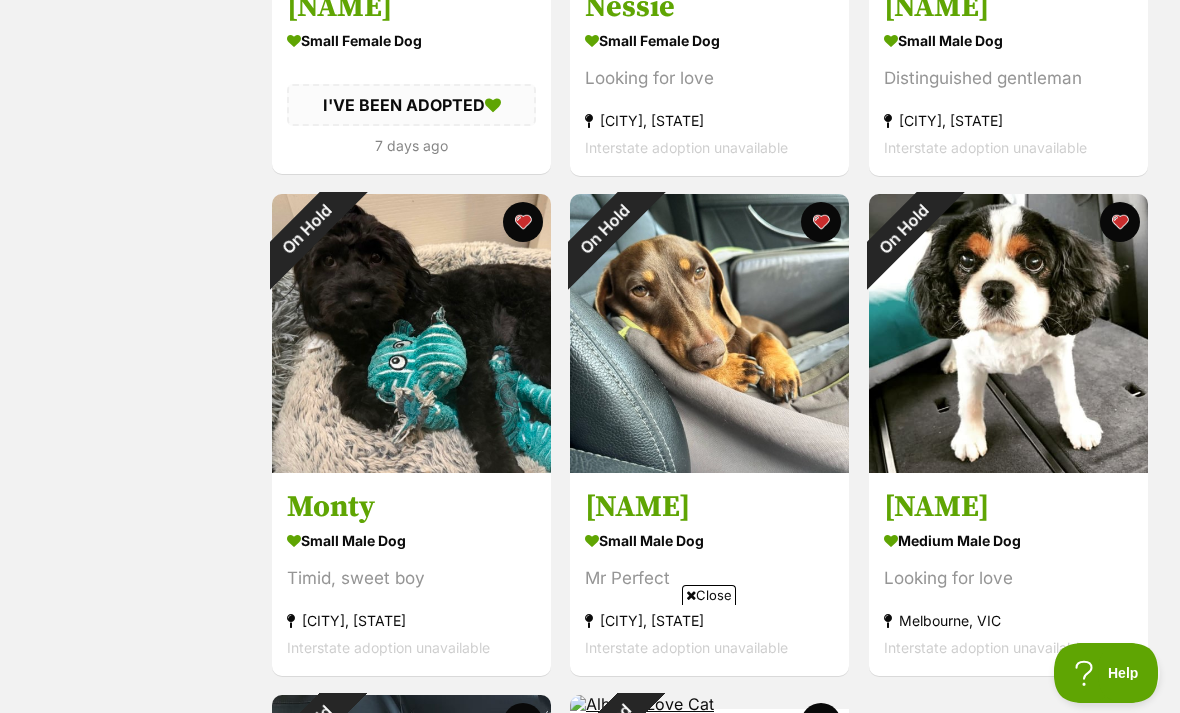 scroll, scrollTop: 0, scrollLeft: 0, axis: both 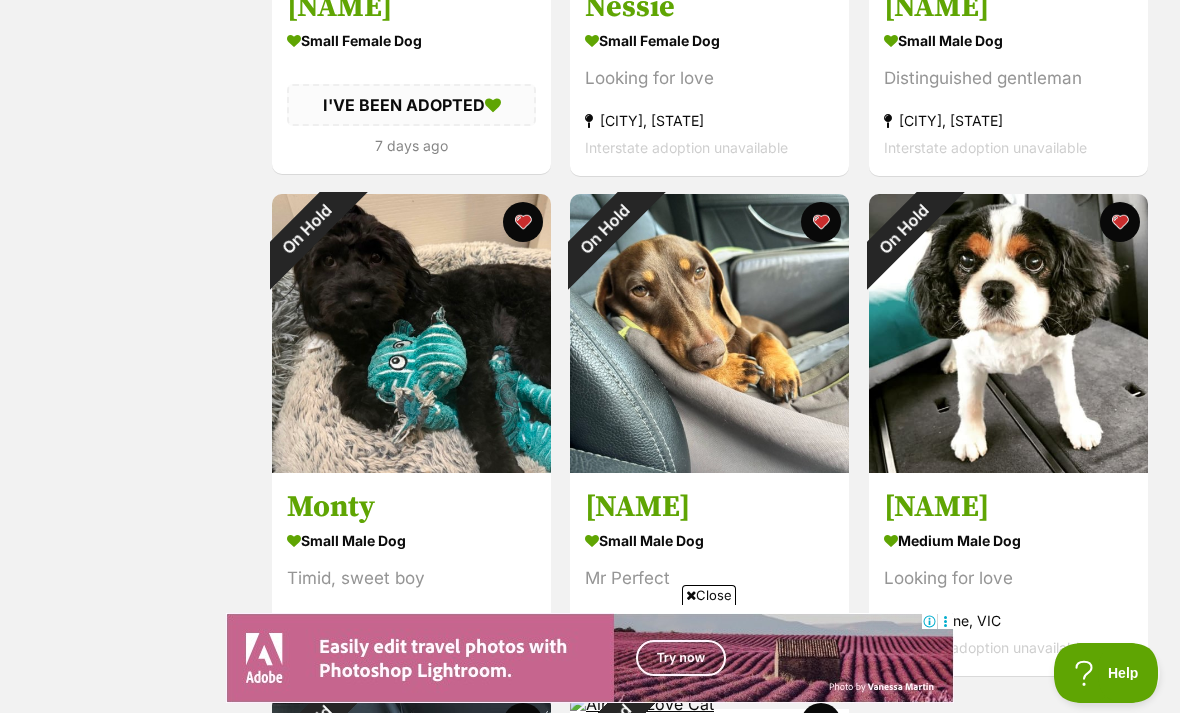 click at bounding box center [822, 222] 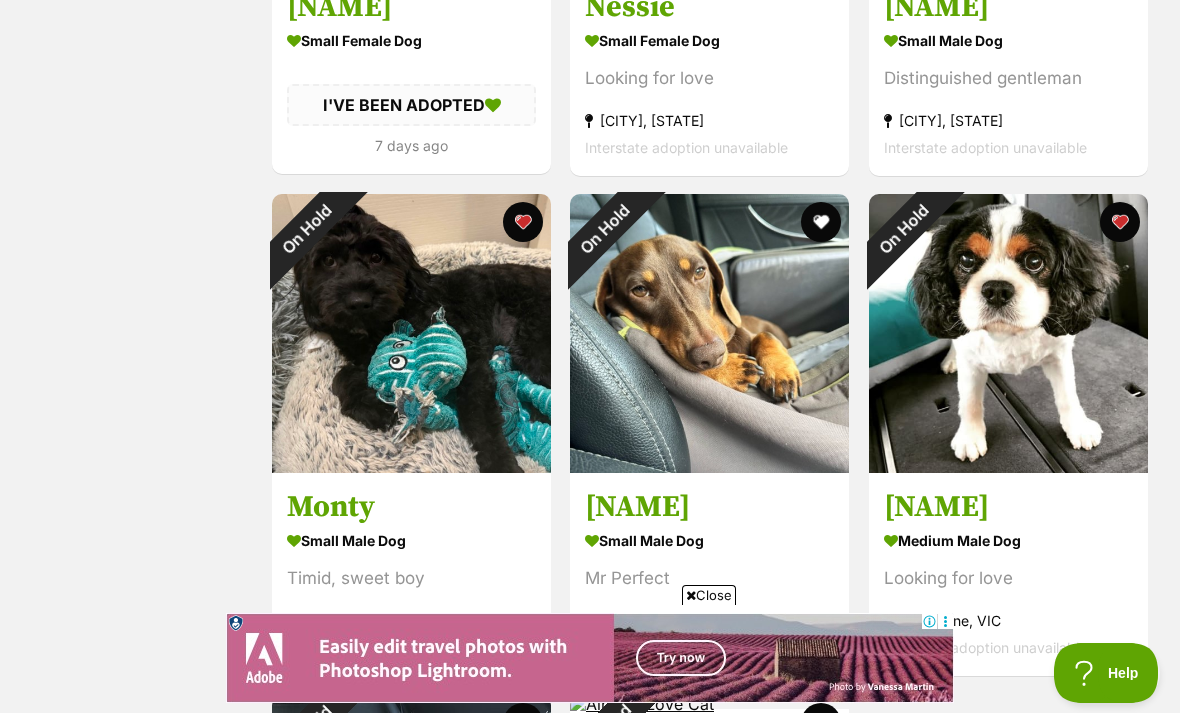 click on "Cuthbert
small male Dog
Distinguished gentleman
Reservoir, VIC
Interstate adoption unavailable" at bounding box center (1008, 73) 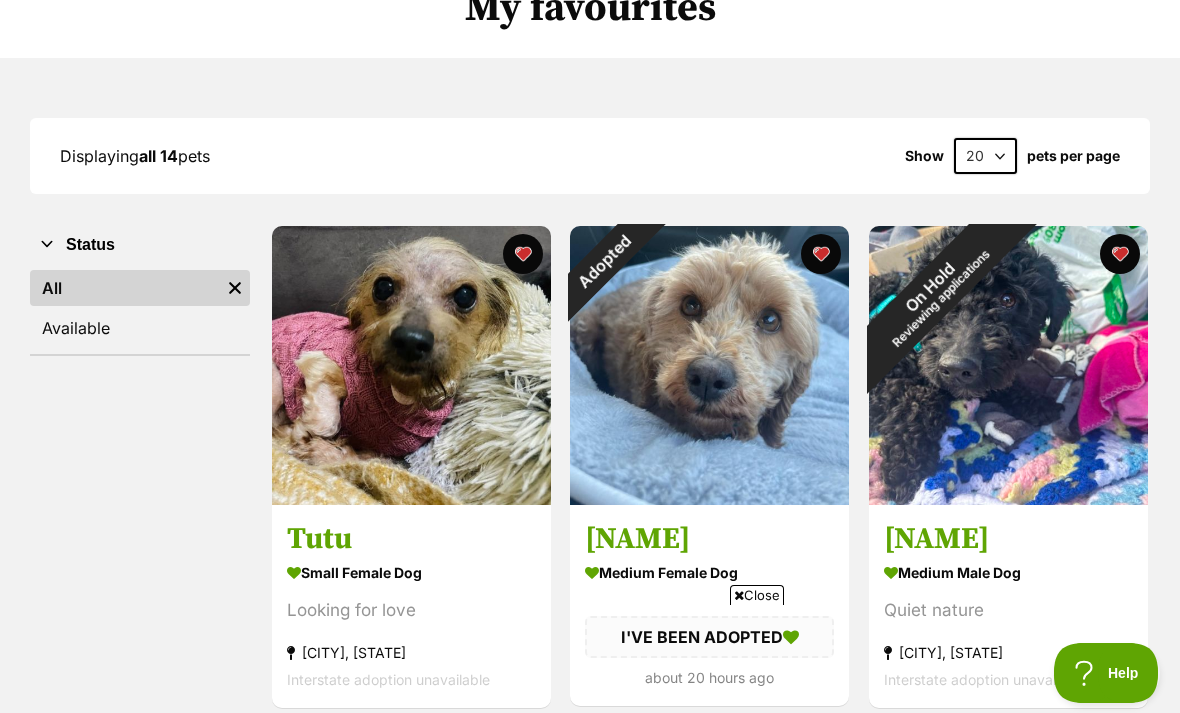 scroll, scrollTop: 182, scrollLeft: 0, axis: vertical 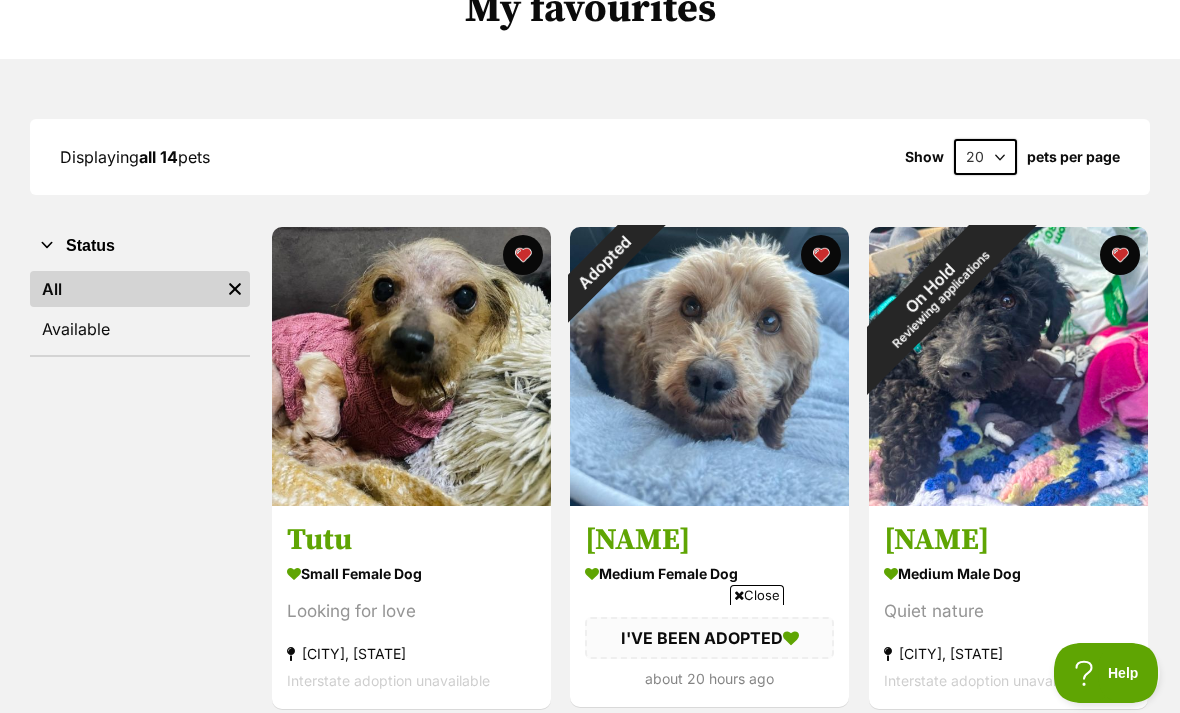 click at bounding box center [822, 255] 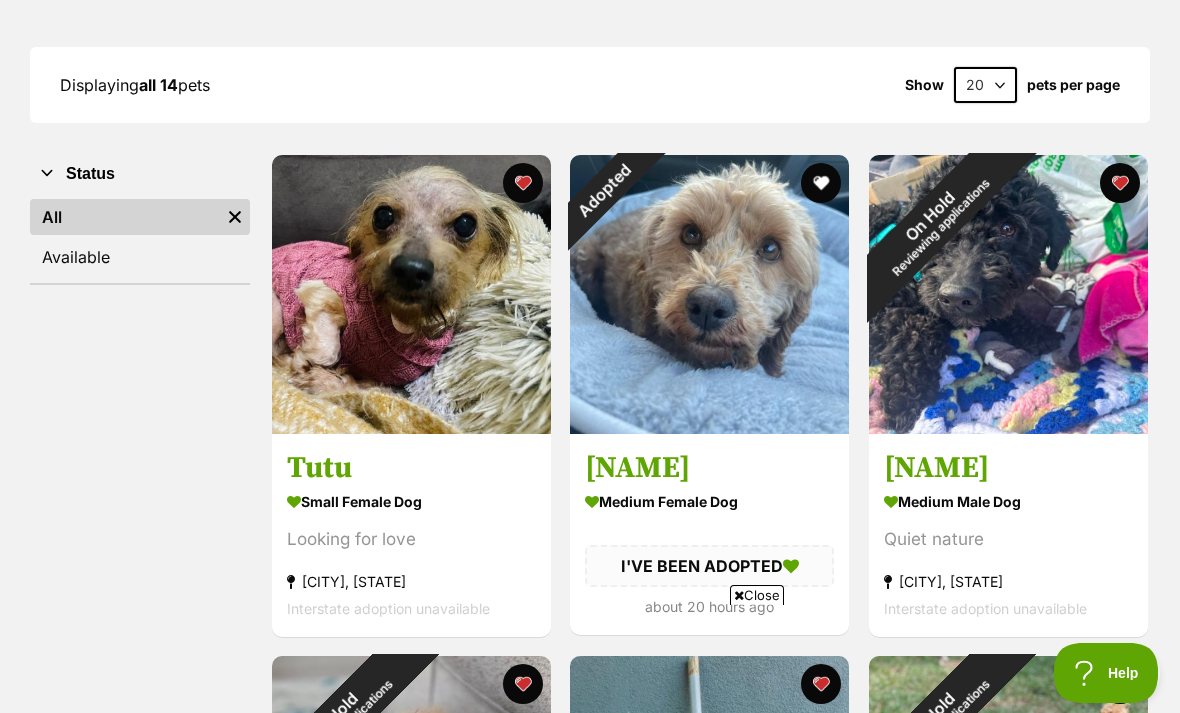 scroll, scrollTop: 256, scrollLeft: 0, axis: vertical 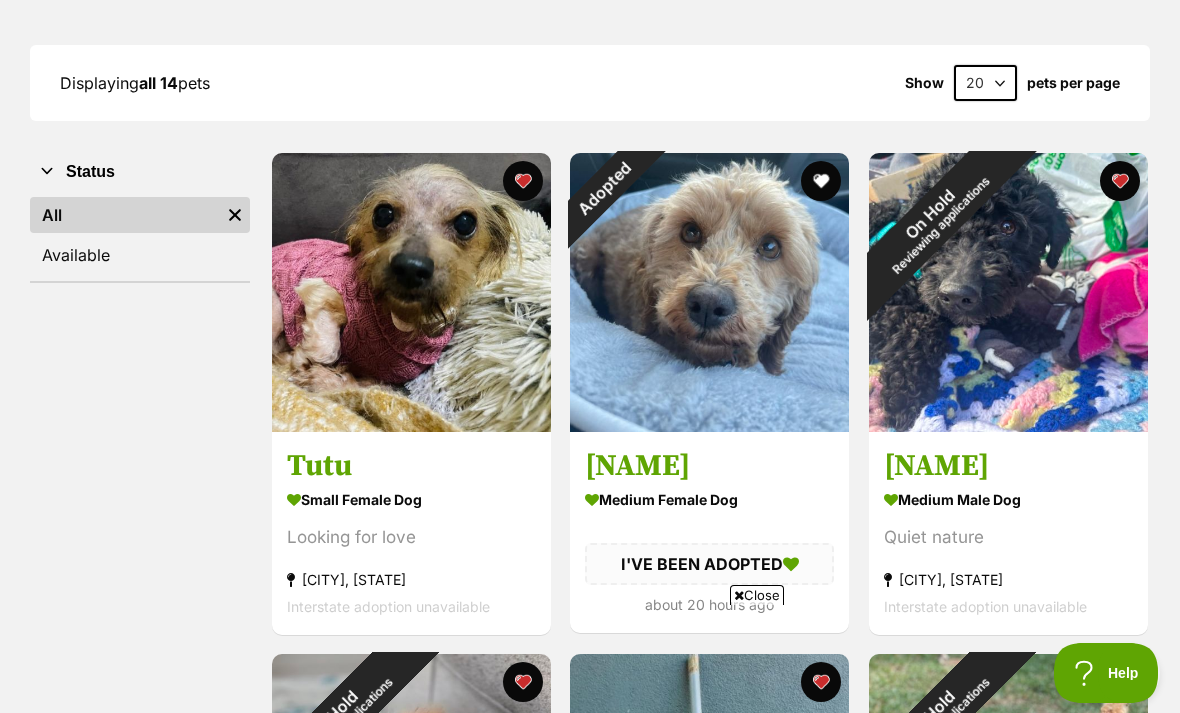 click on "medium male Dog" at bounding box center (1008, 499) 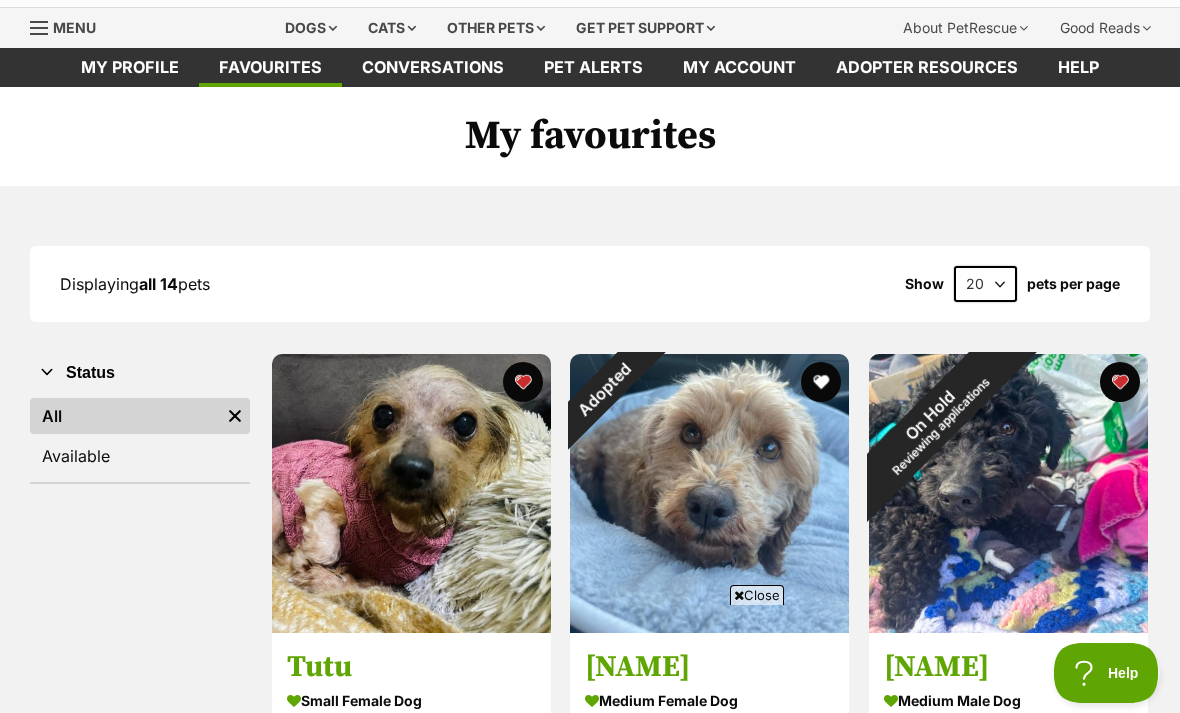 scroll, scrollTop: 0, scrollLeft: 0, axis: both 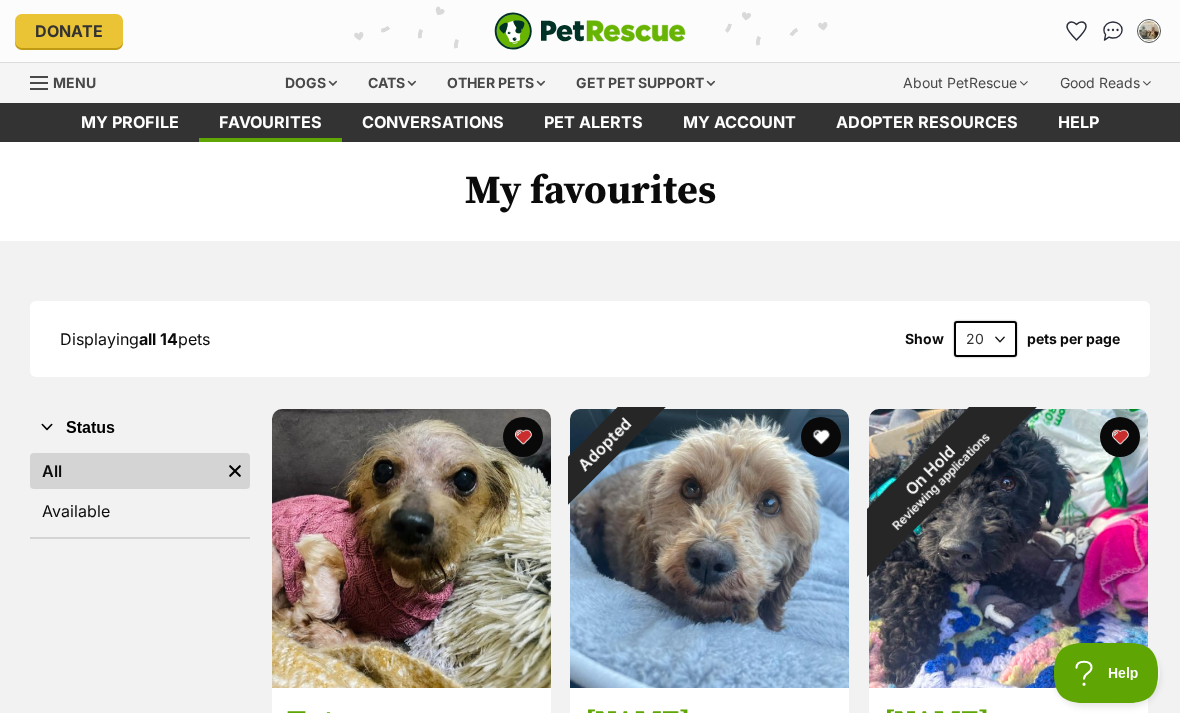 click on "Pet alerts" at bounding box center (593, 122) 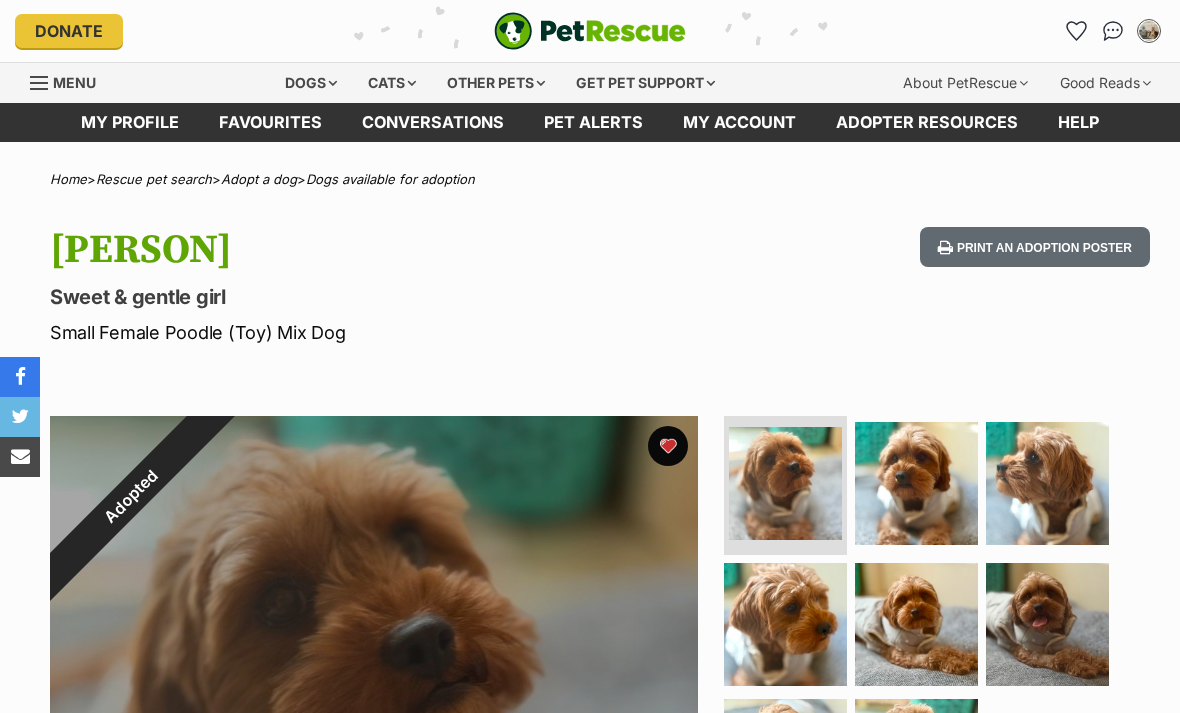 scroll, scrollTop: 0, scrollLeft: 0, axis: both 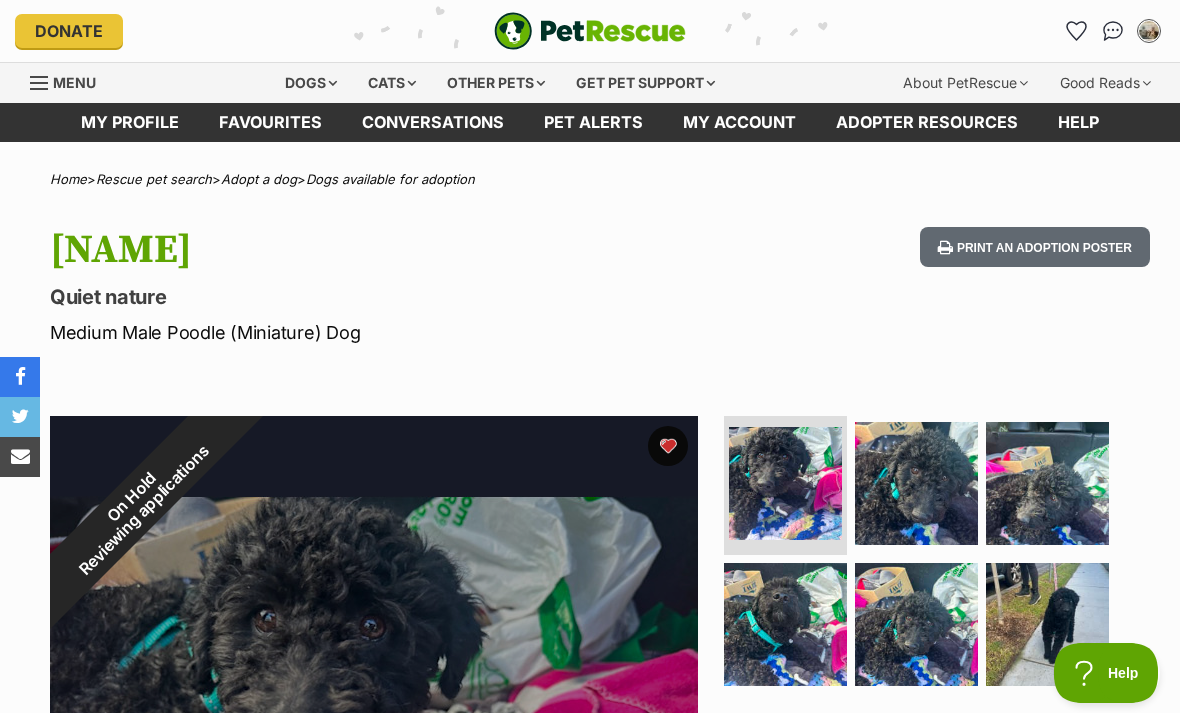 click at bounding box center (1047, 624) 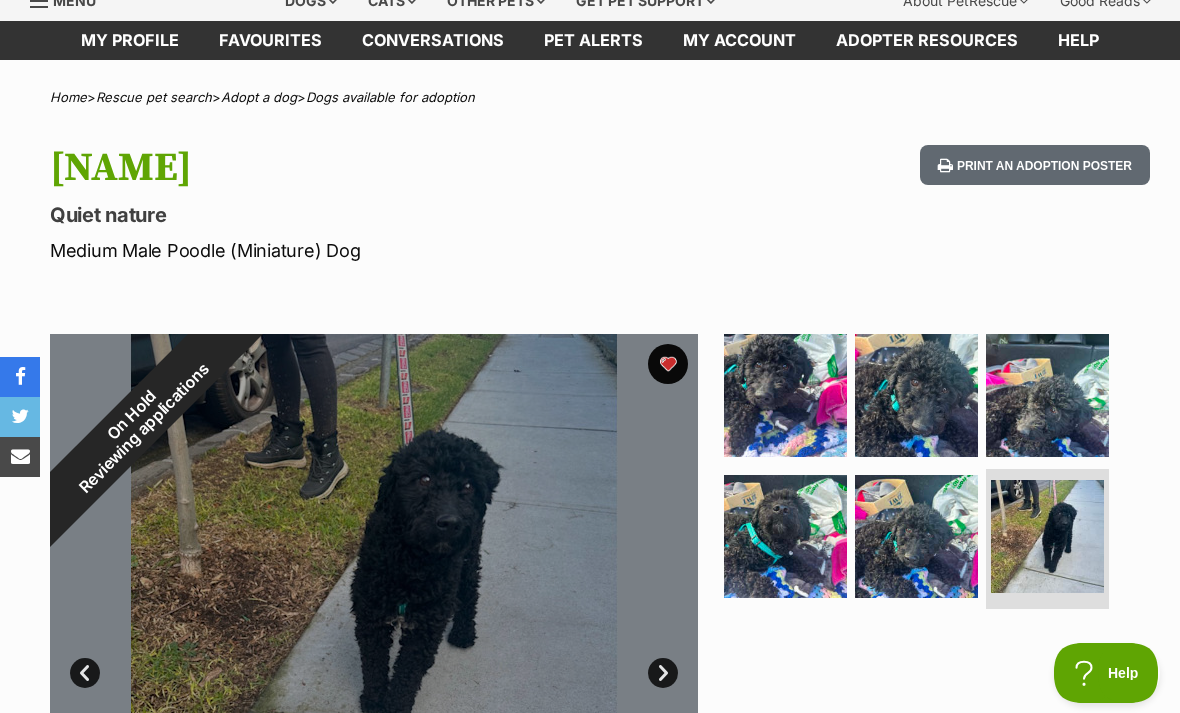 scroll, scrollTop: 0, scrollLeft: 0, axis: both 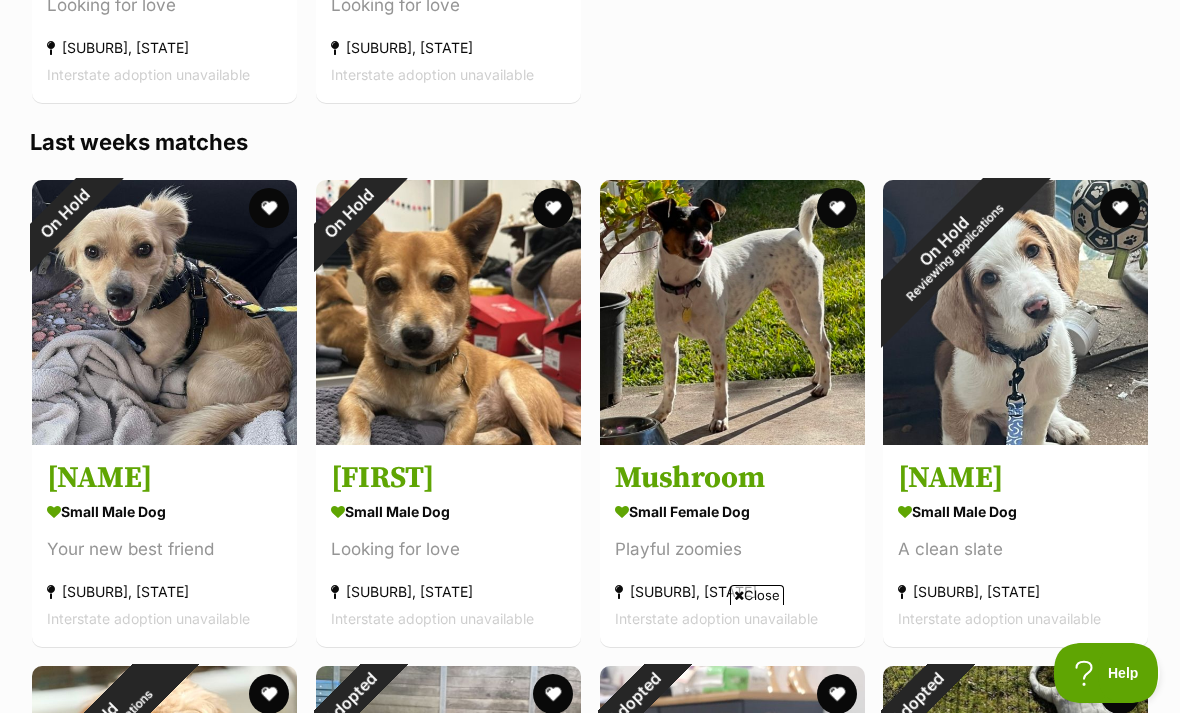 click on "On Hold Reviewing applications" at bounding box center (949, 246) 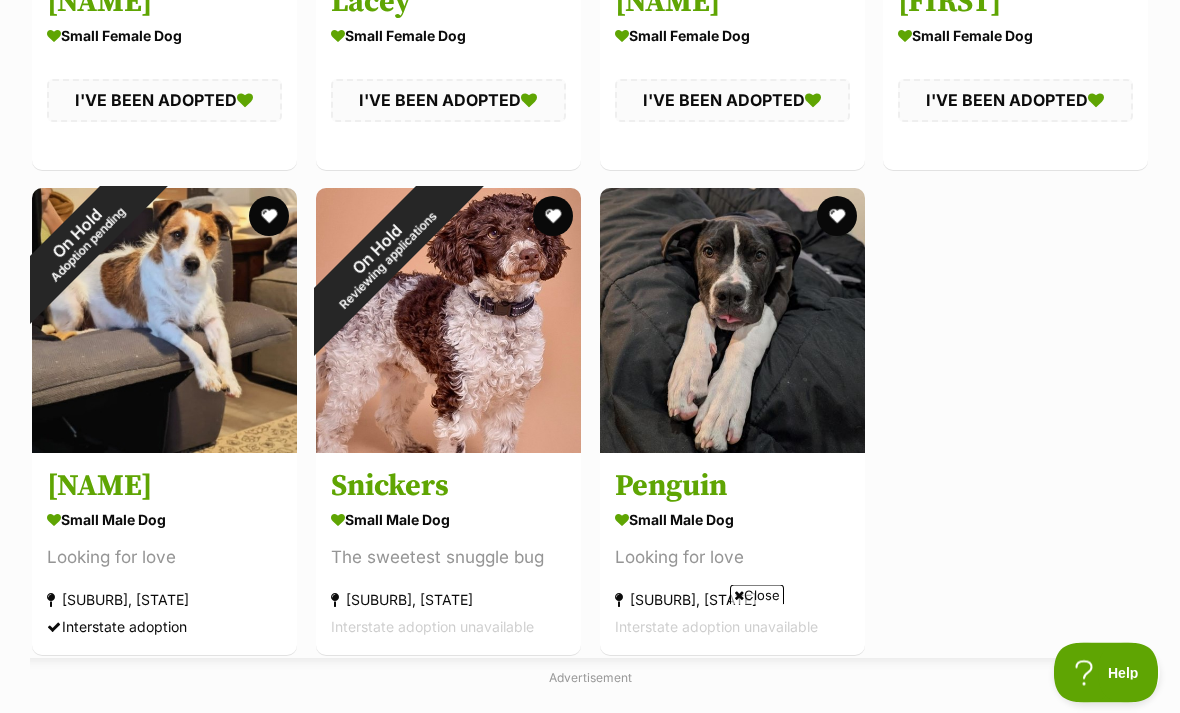scroll, scrollTop: 6599, scrollLeft: 0, axis: vertical 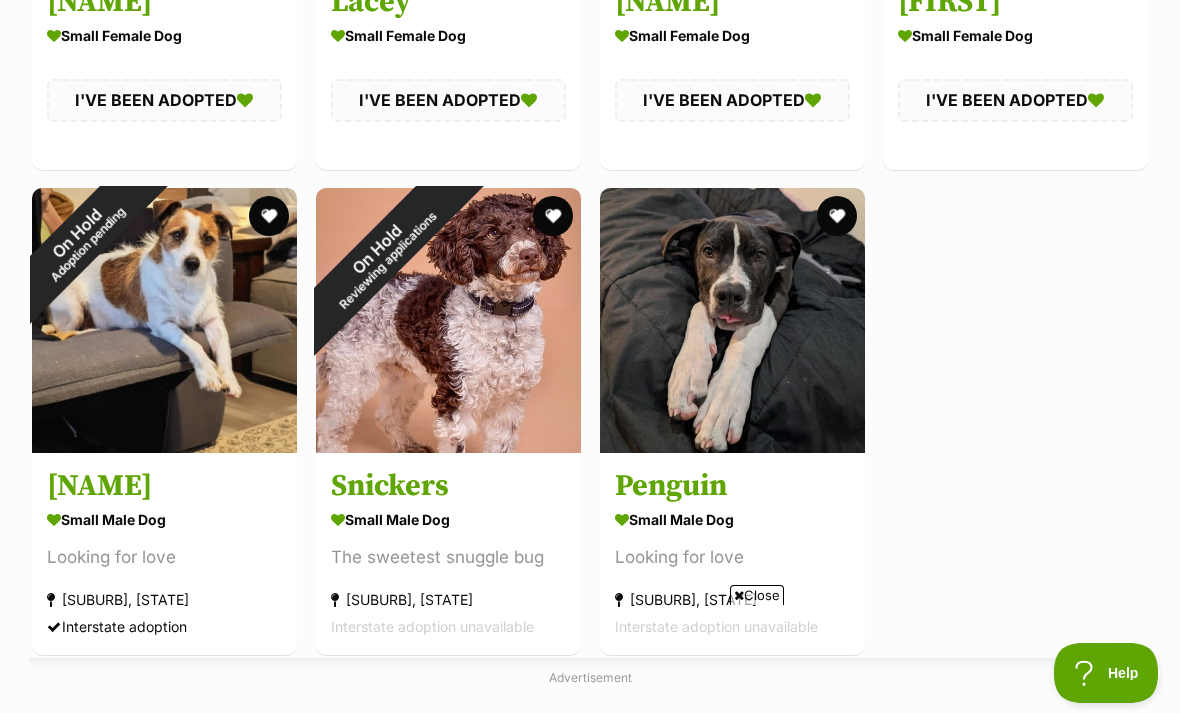 click at bounding box center (732, 320) 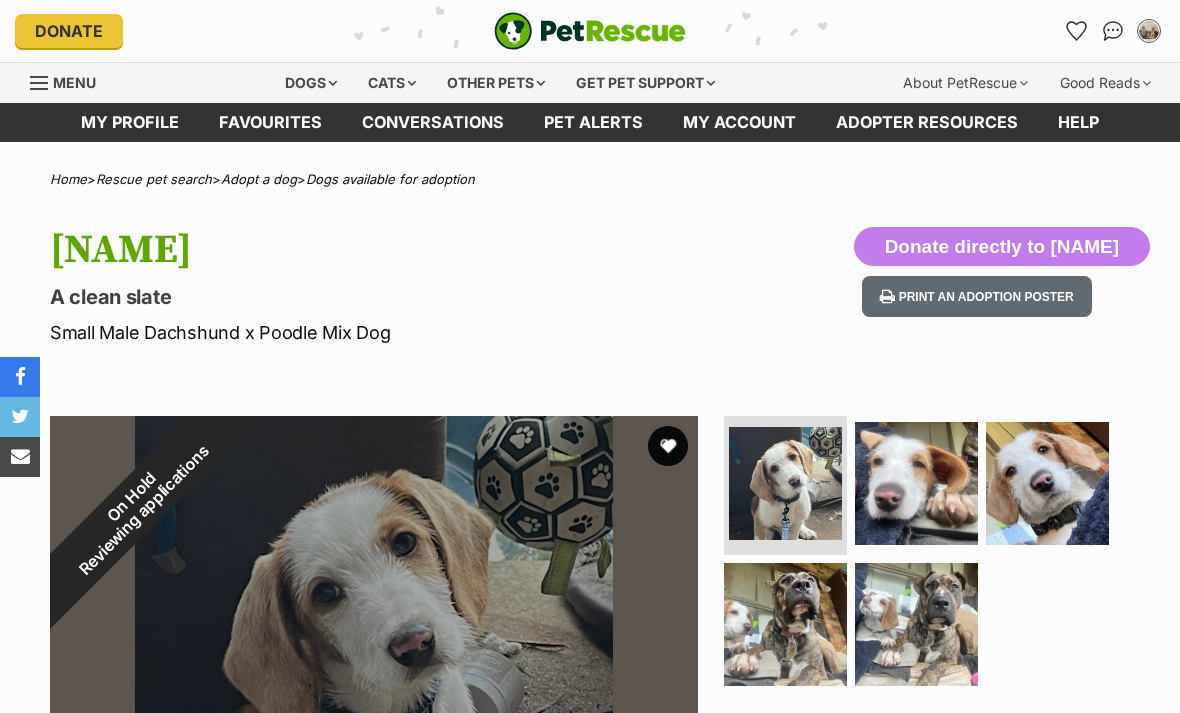 scroll, scrollTop: 0, scrollLeft: 0, axis: both 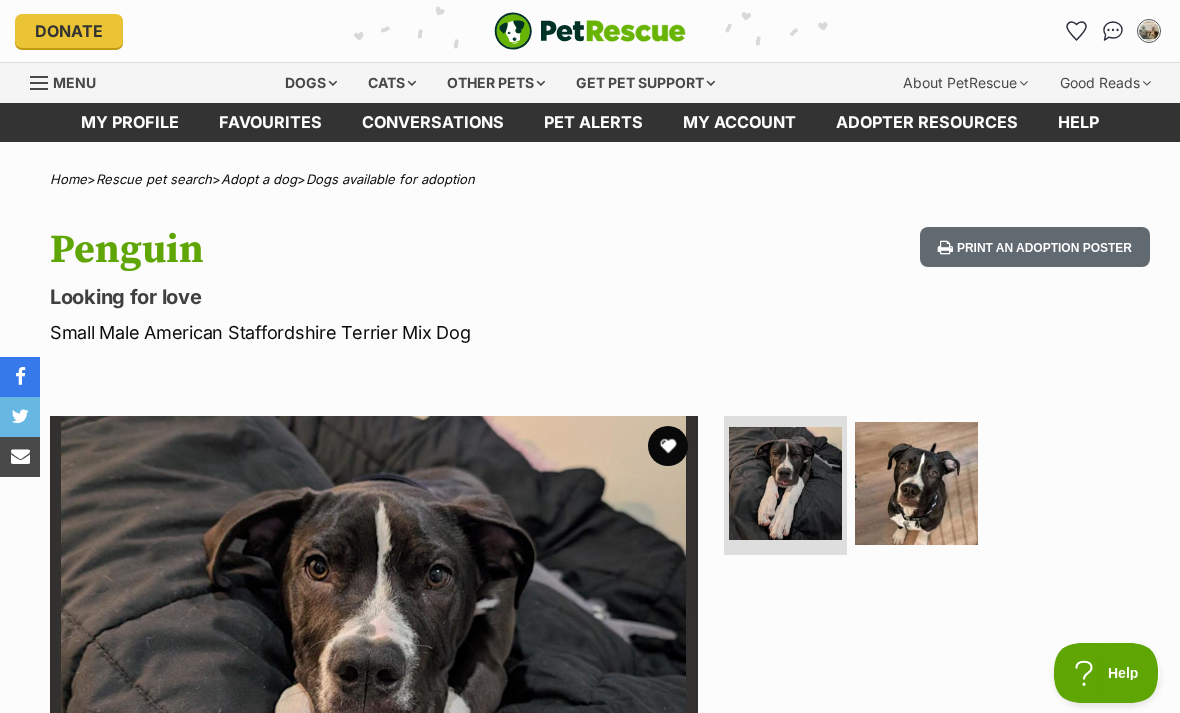 click on "Dogs" at bounding box center [311, 83] 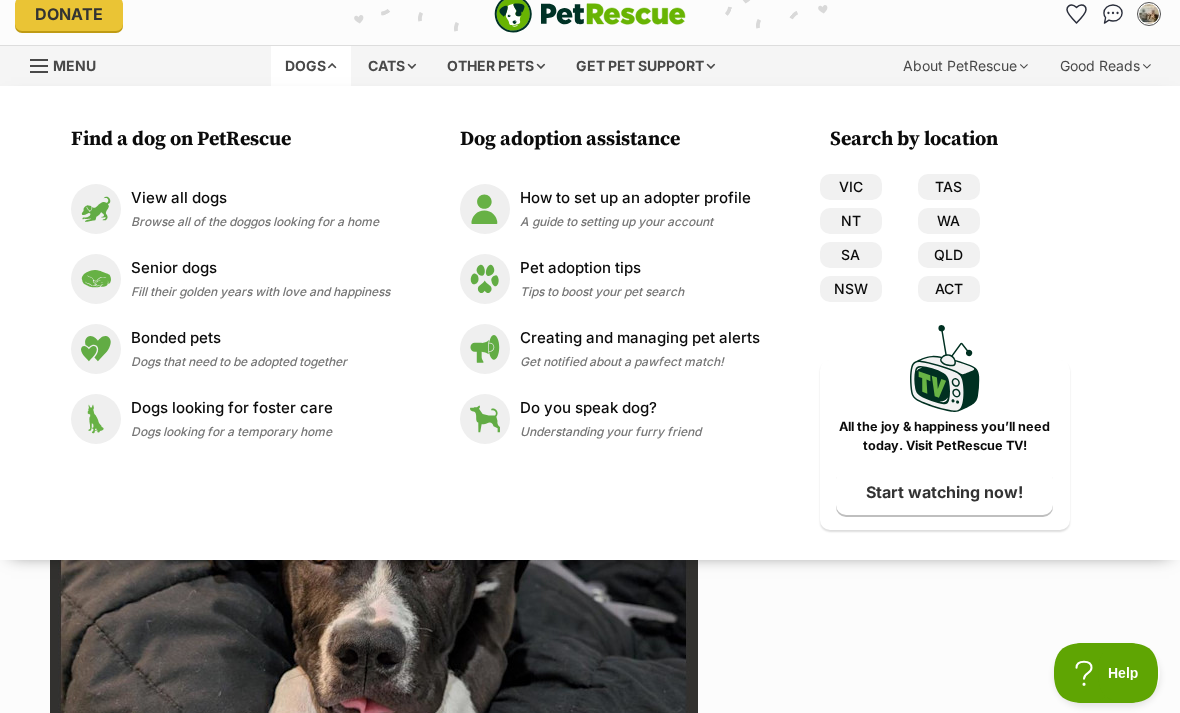 scroll, scrollTop: 0, scrollLeft: 0, axis: both 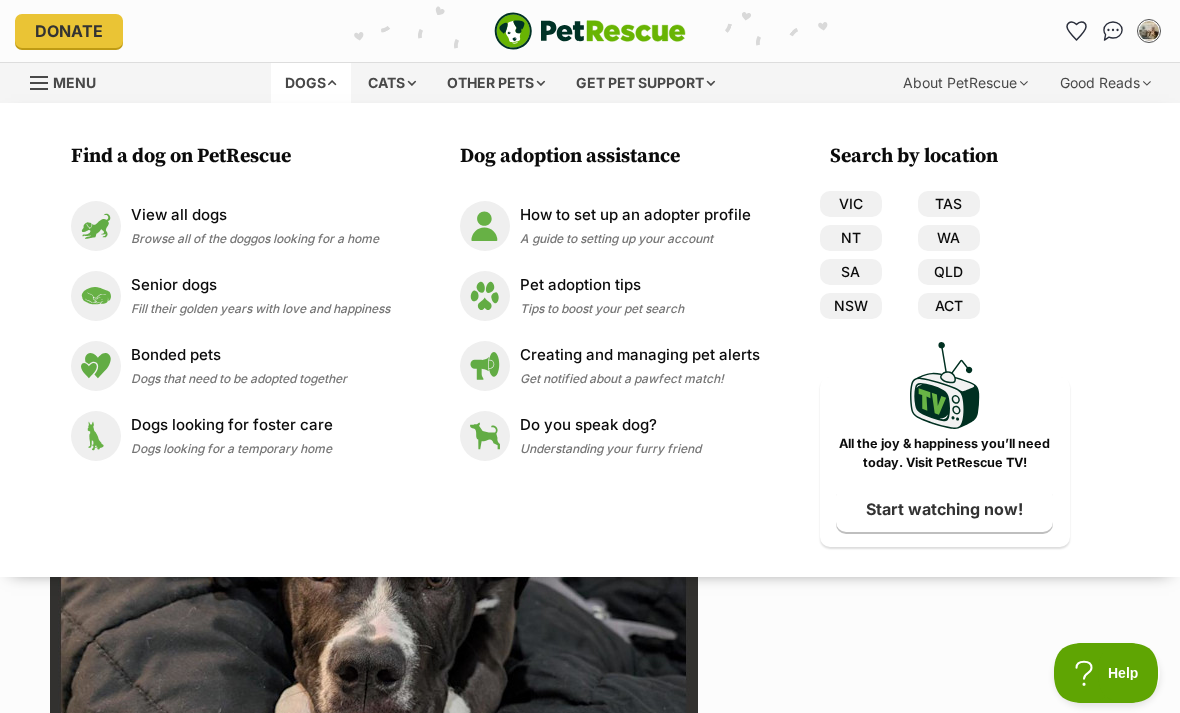 click on "VIC" at bounding box center (851, 204) 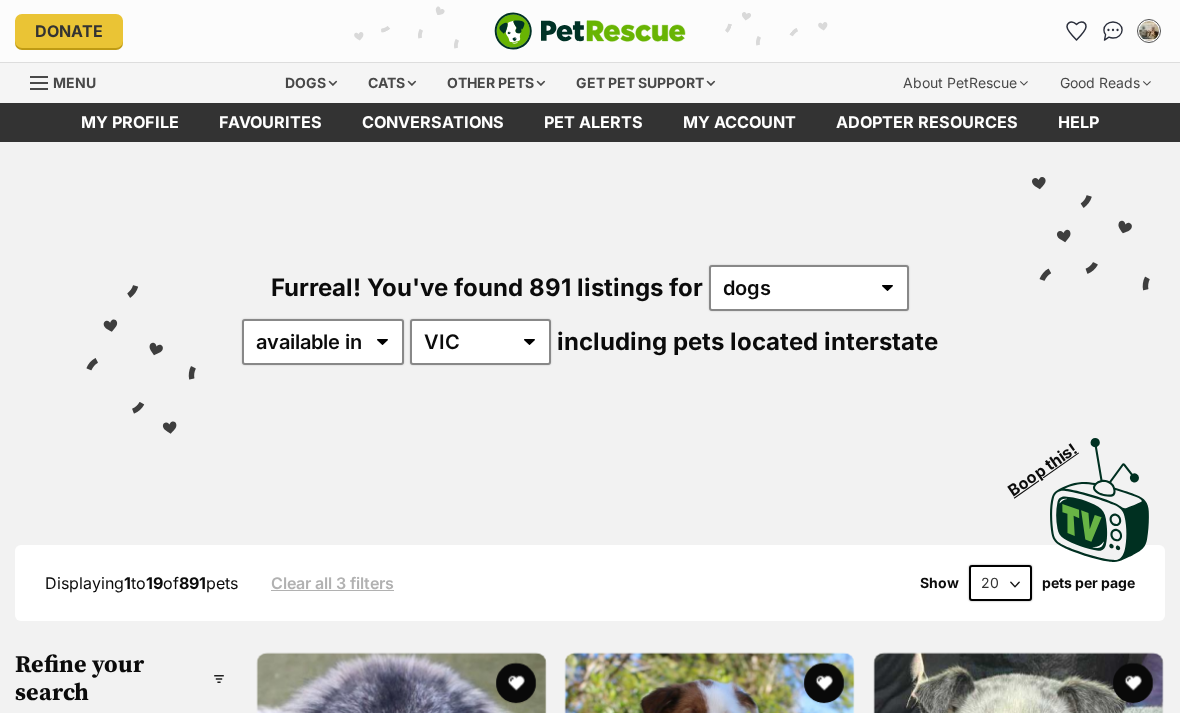 scroll, scrollTop: 0, scrollLeft: 0, axis: both 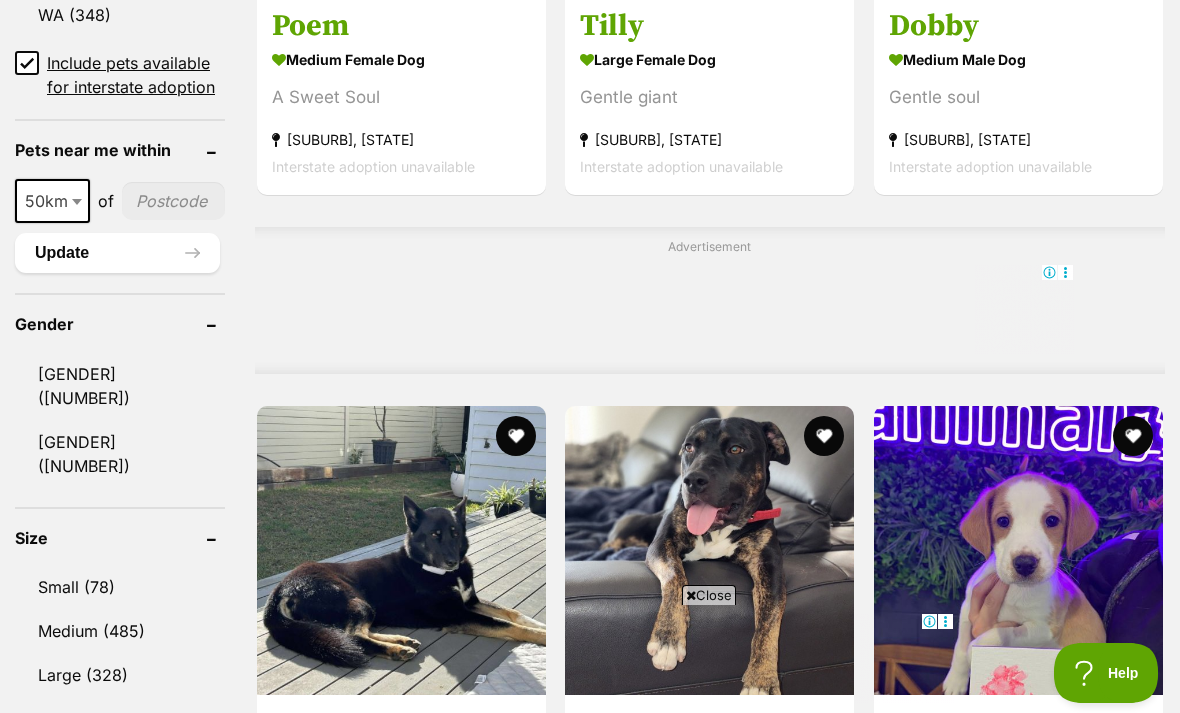 click on "Medium (485)" at bounding box center (120, 631) 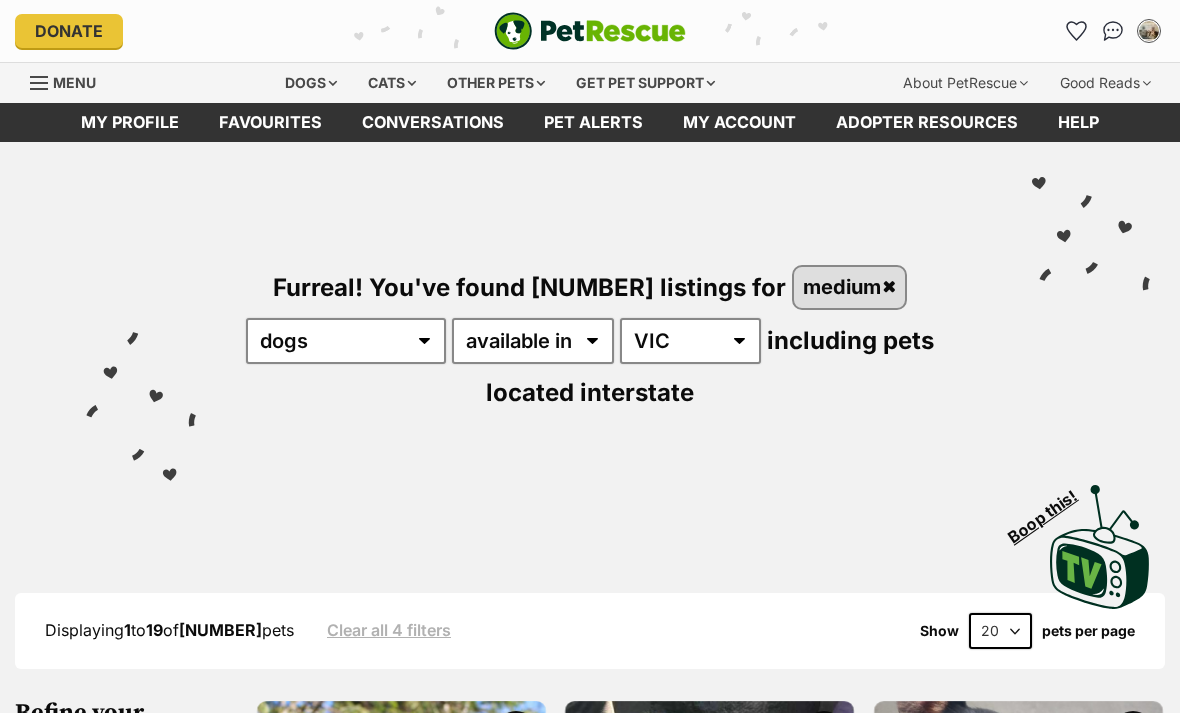 scroll, scrollTop: 0, scrollLeft: 0, axis: both 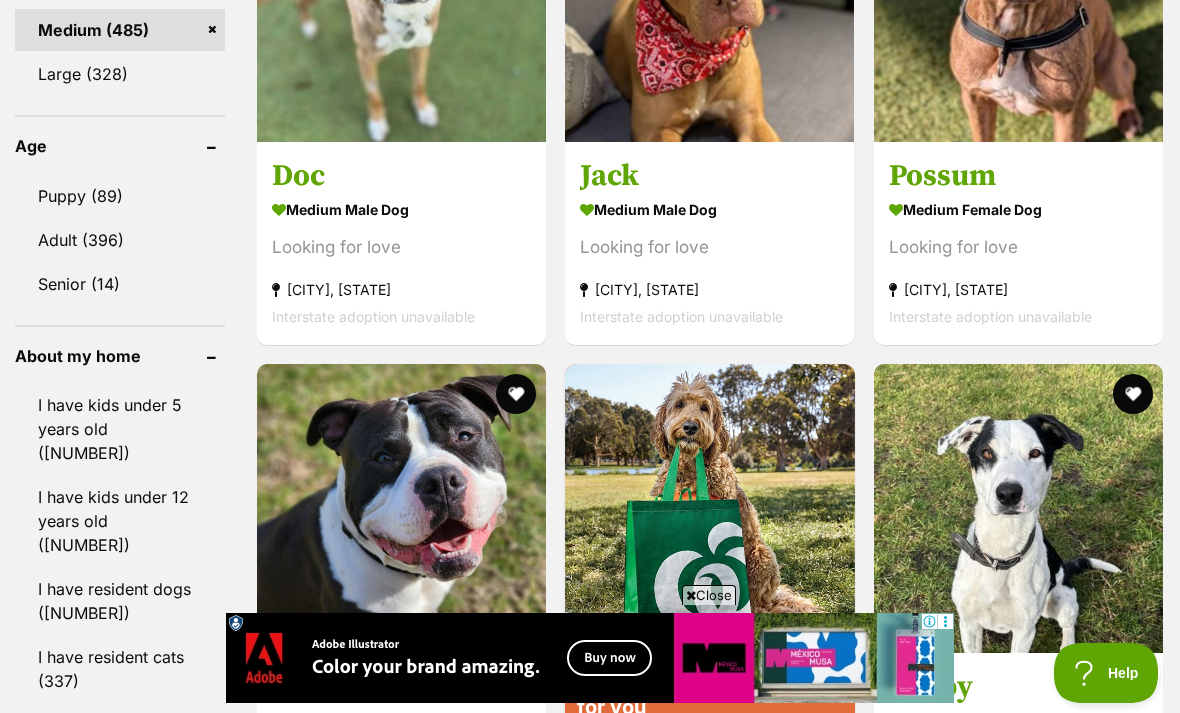 click on "I have resident cats (337)" at bounding box center [120, 669] 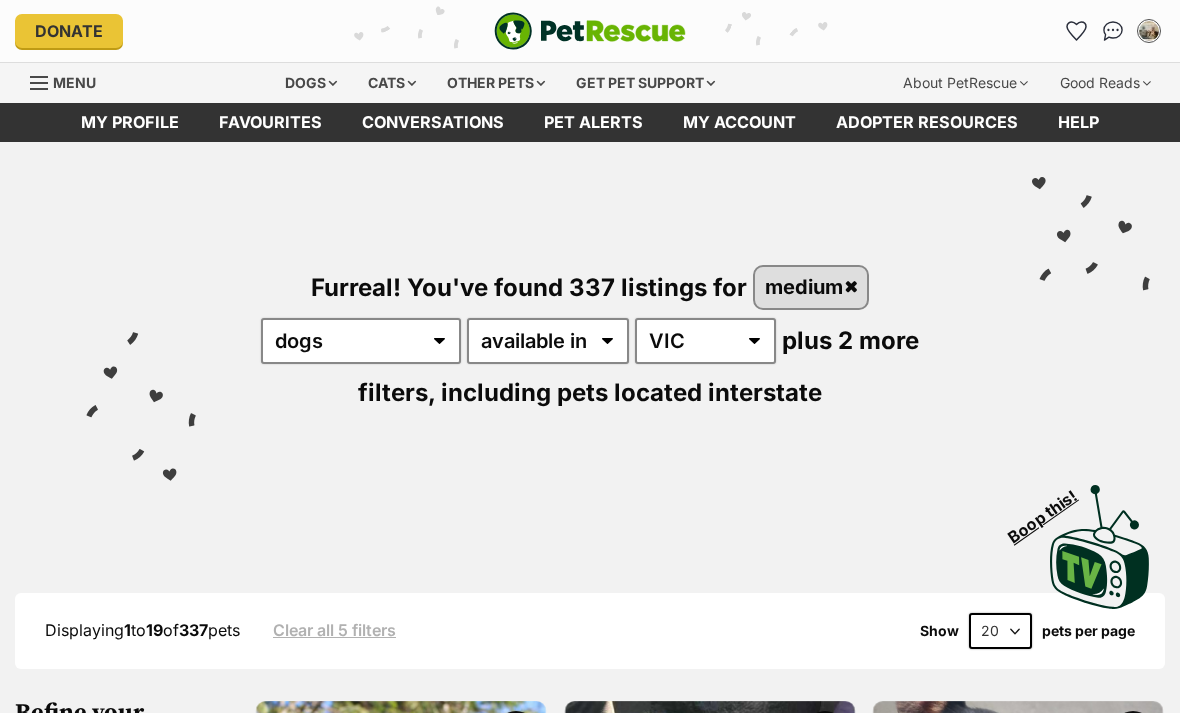 scroll, scrollTop: 0, scrollLeft: 0, axis: both 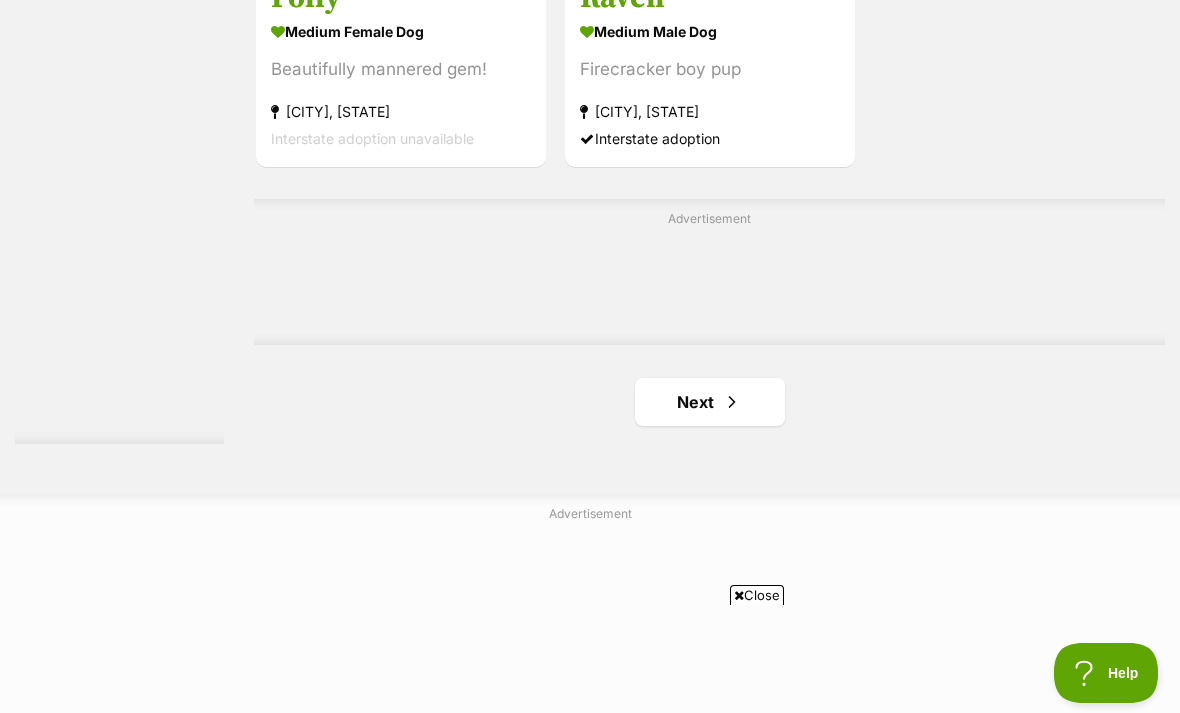 click on "Next" at bounding box center [710, 402] 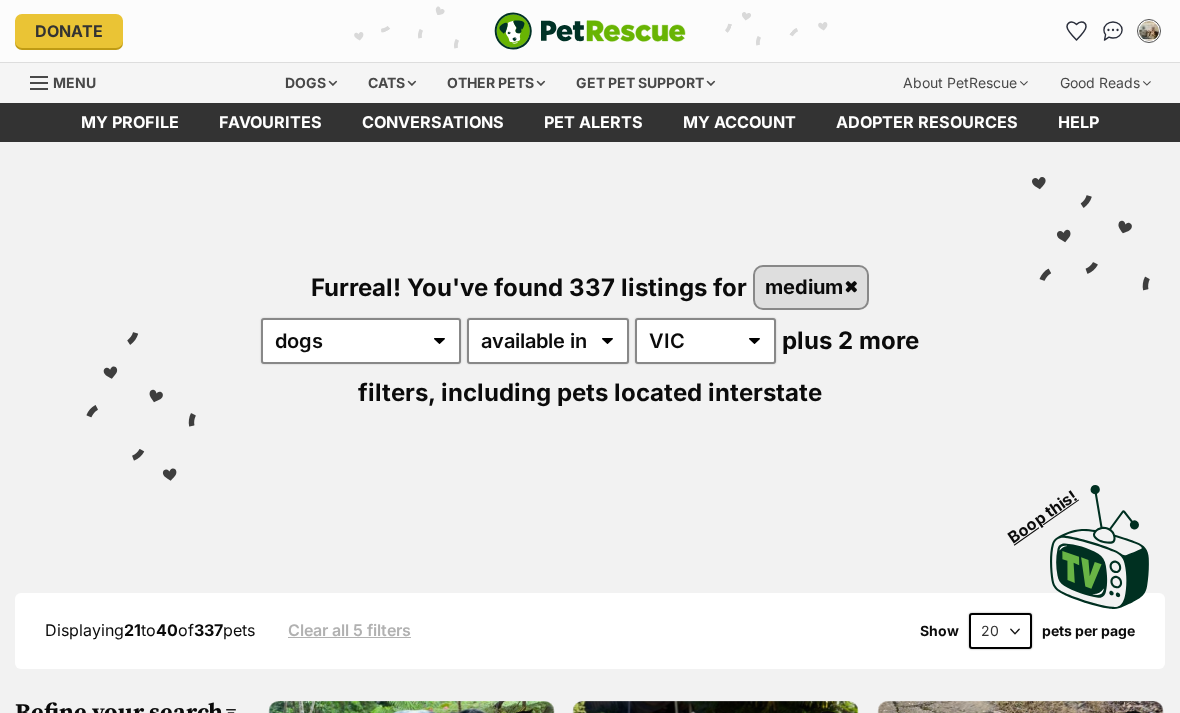 scroll, scrollTop: 171, scrollLeft: 0, axis: vertical 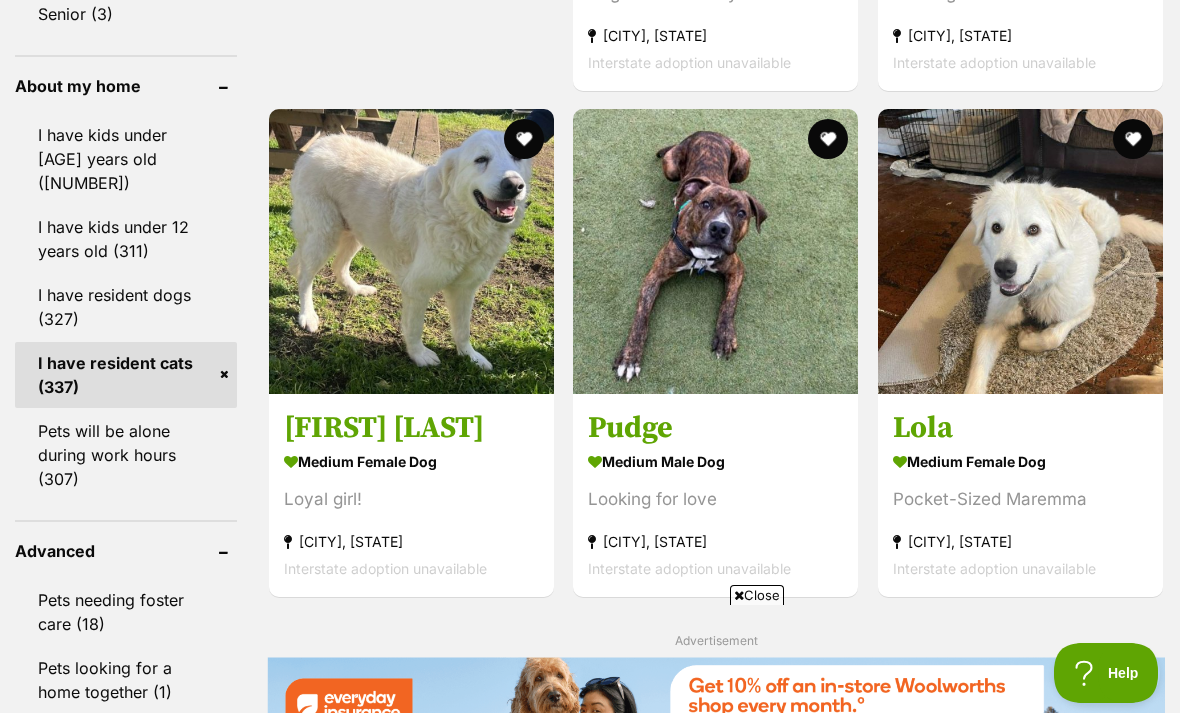 click at bounding box center (411, 251) 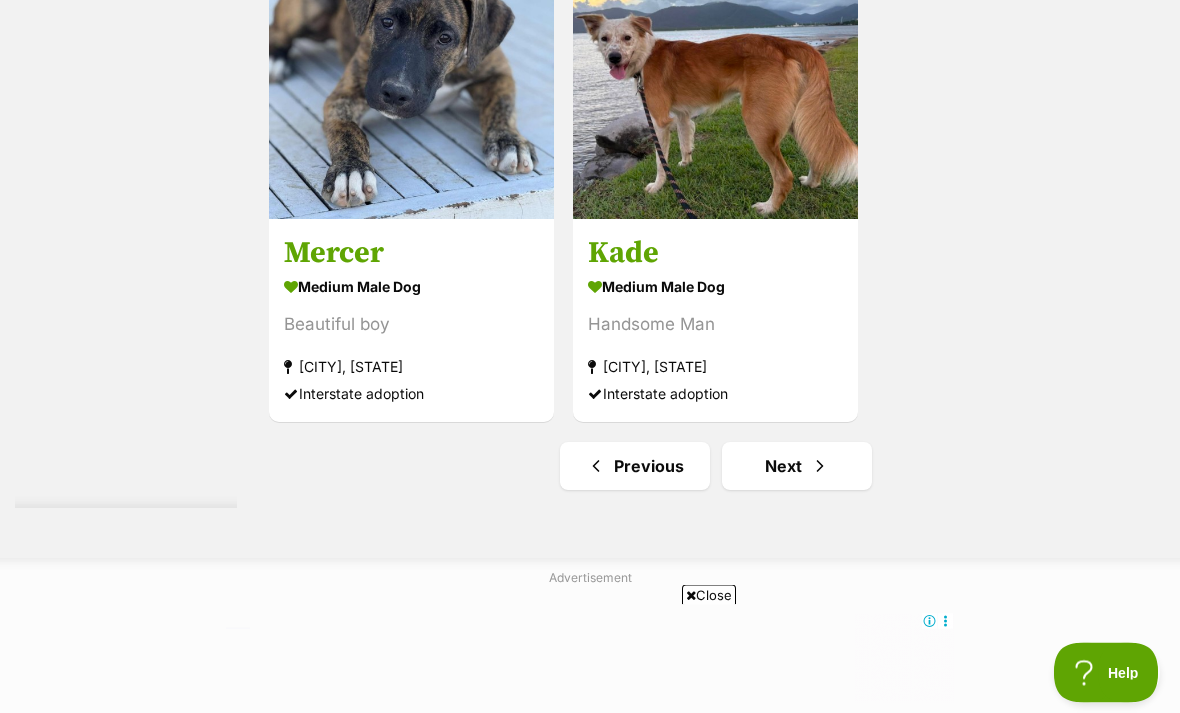 scroll, scrollTop: 4417, scrollLeft: 0, axis: vertical 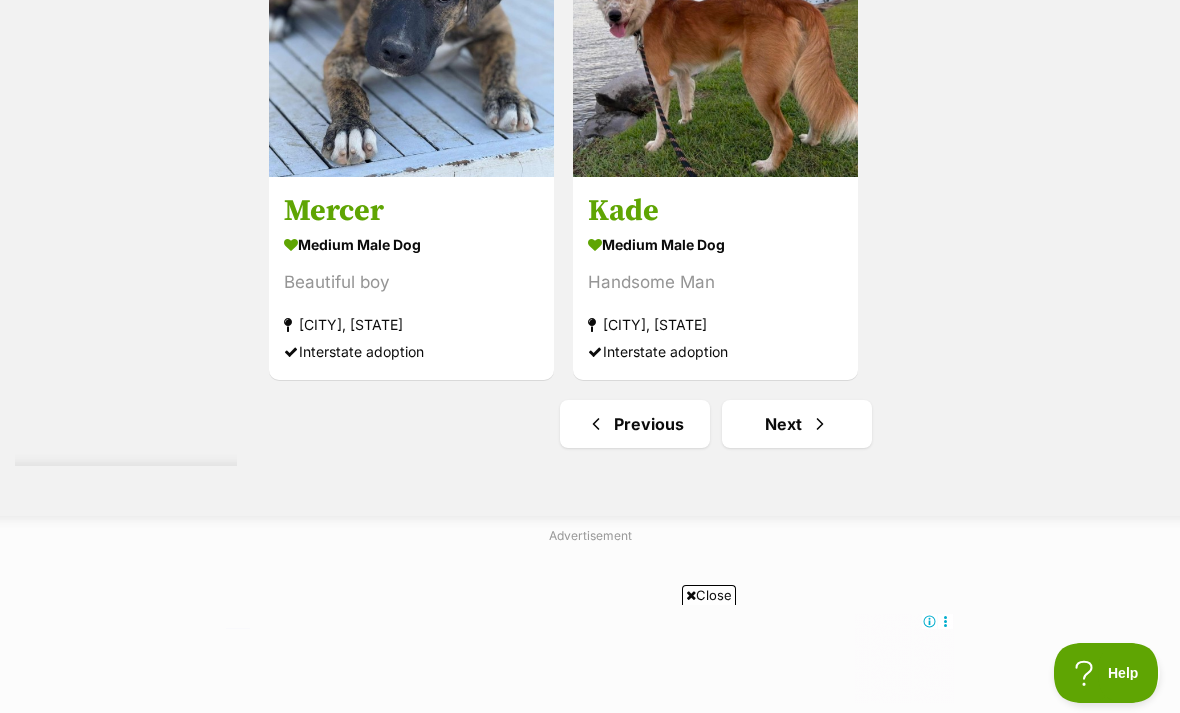 click at bounding box center [820, 424] 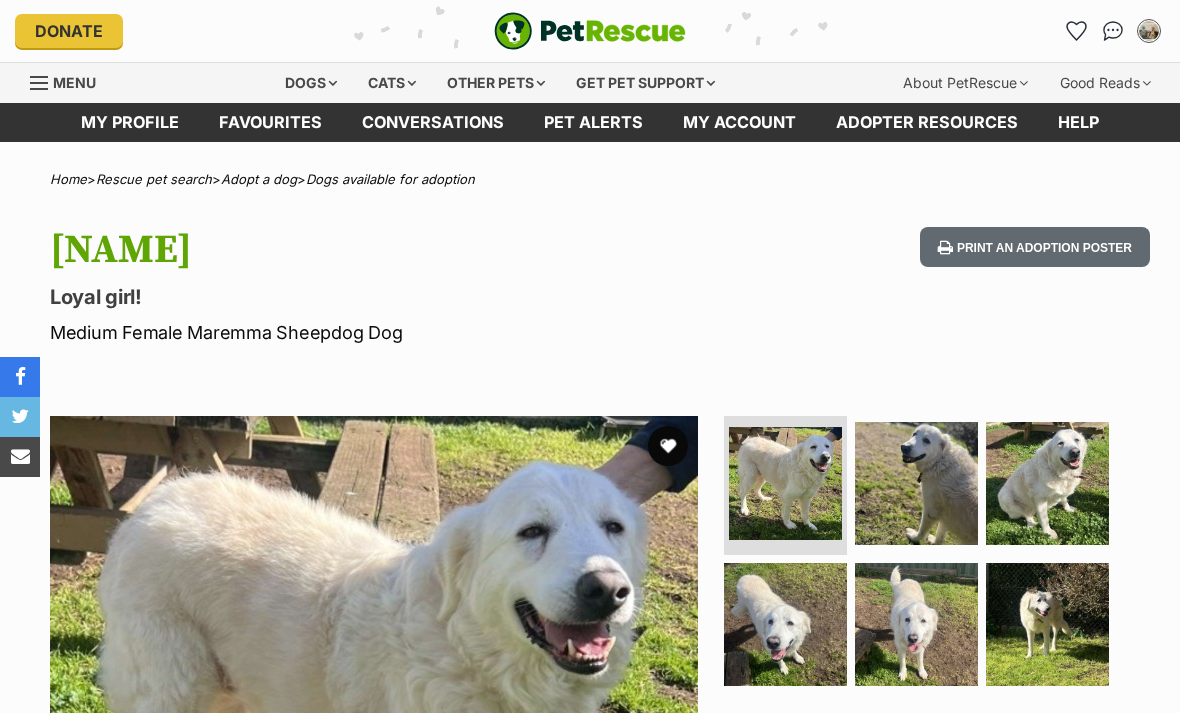 scroll, scrollTop: 0, scrollLeft: 0, axis: both 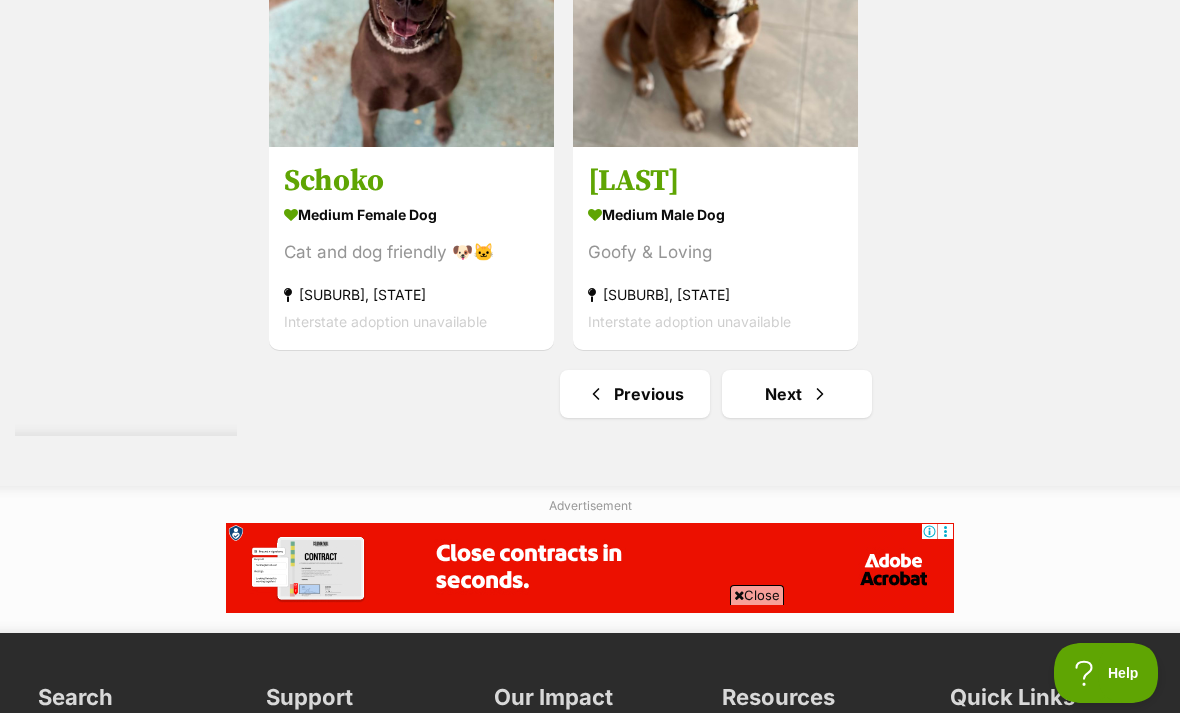 click at bounding box center (820, 394) 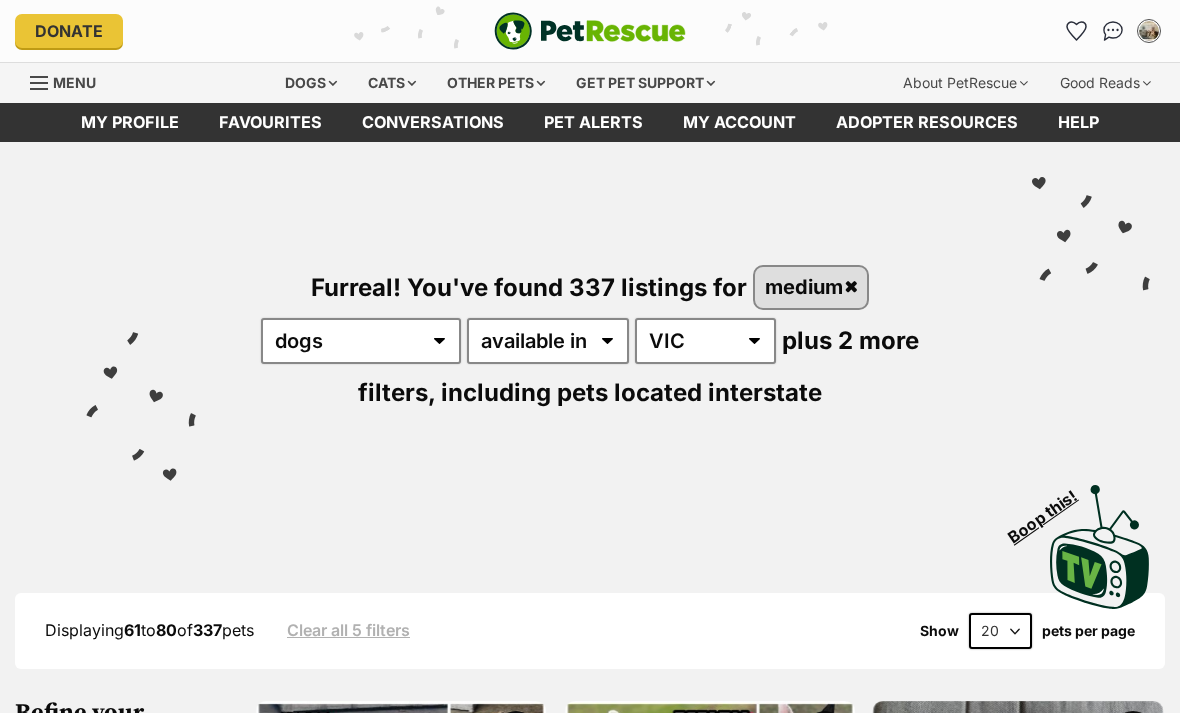 scroll, scrollTop: 0, scrollLeft: 0, axis: both 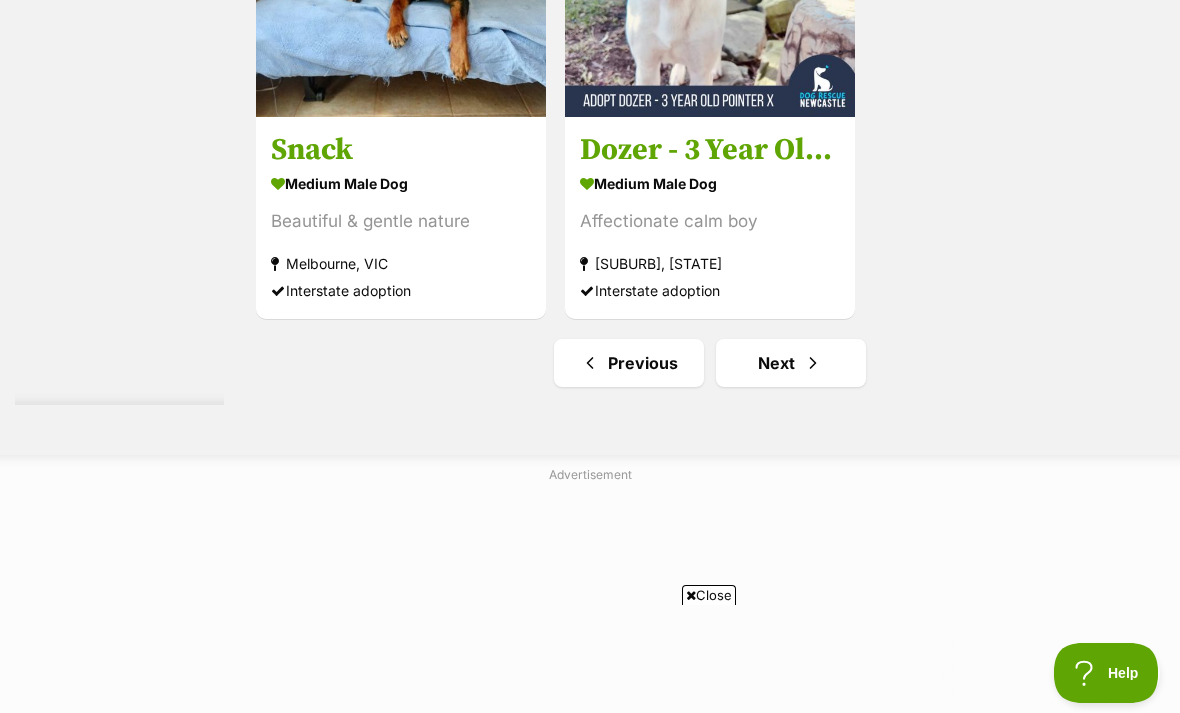 click at bounding box center [813, 363] 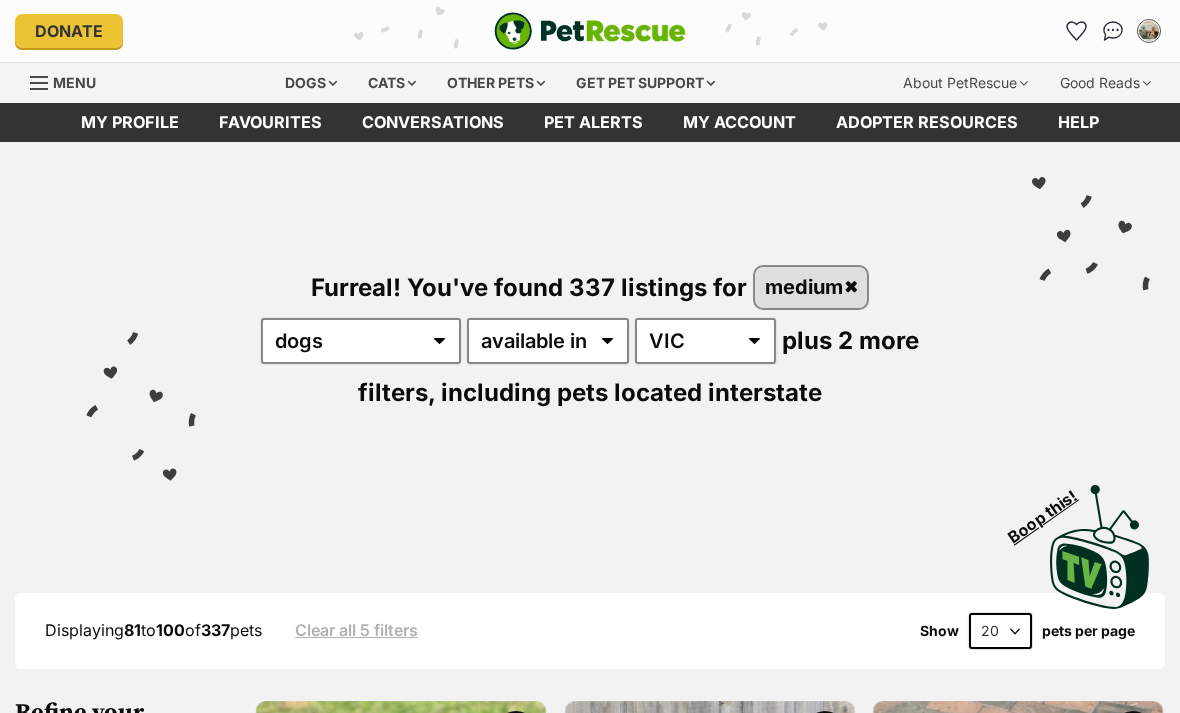 scroll, scrollTop: 108, scrollLeft: 0, axis: vertical 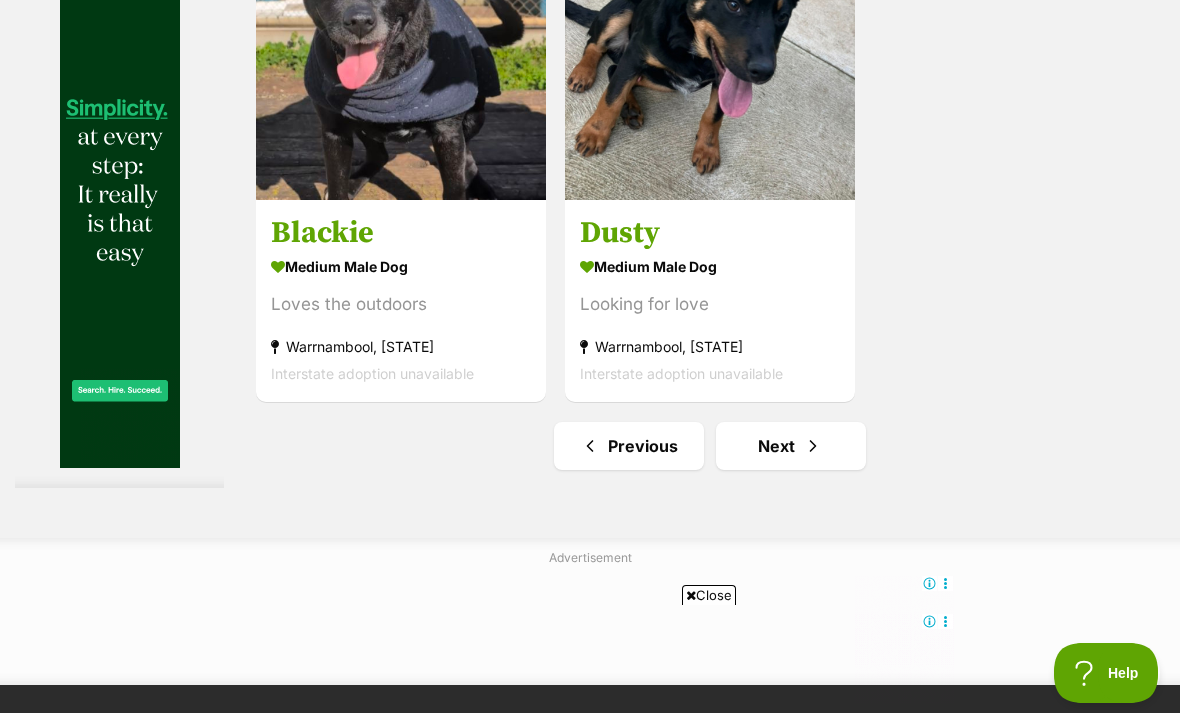 click at bounding box center (813, 446) 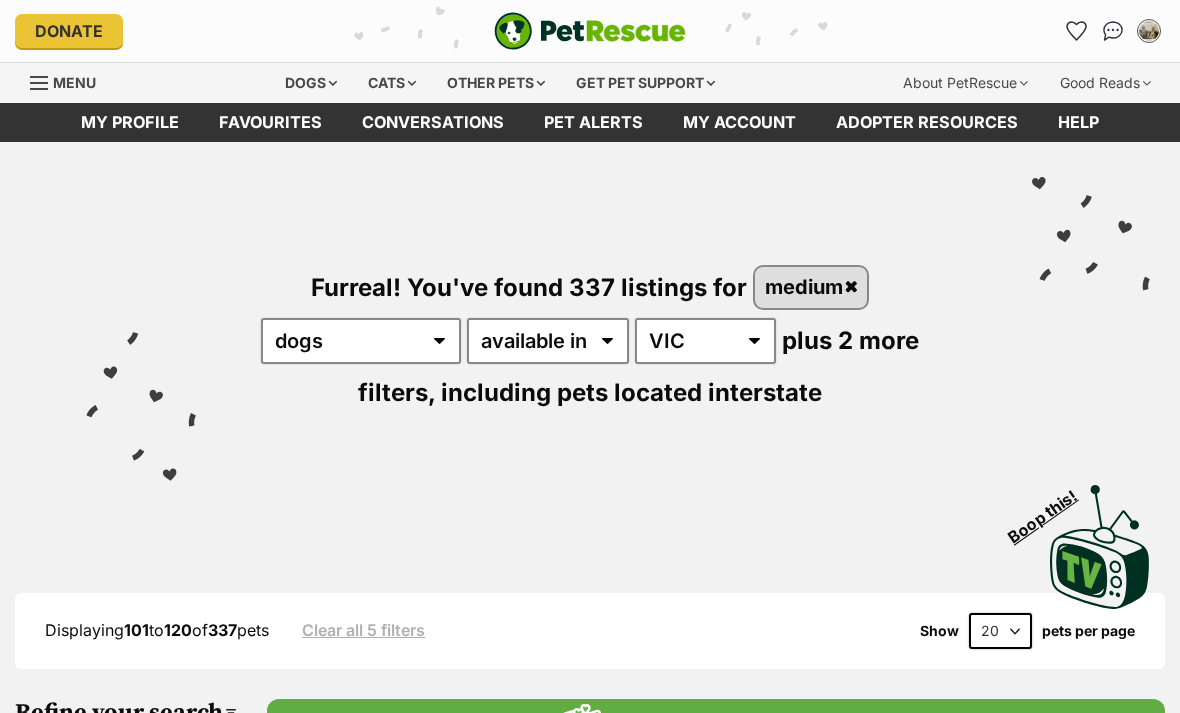 scroll, scrollTop: 108, scrollLeft: 0, axis: vertical 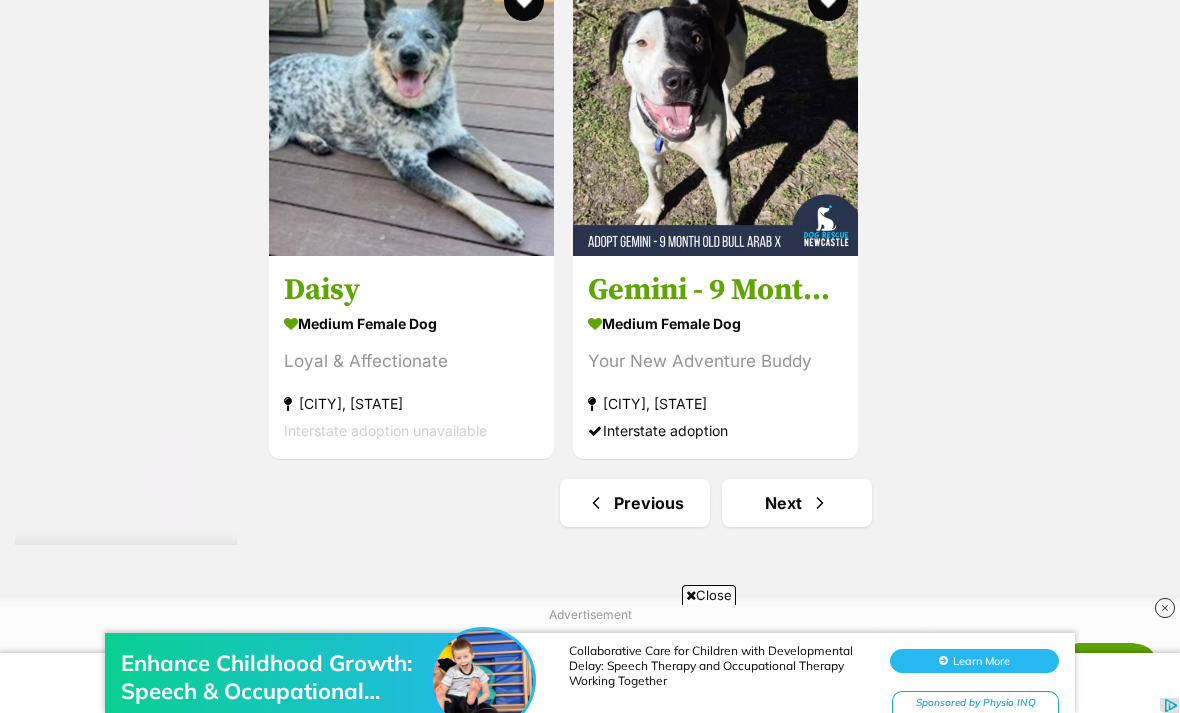 click at bounding box center [820, 503] 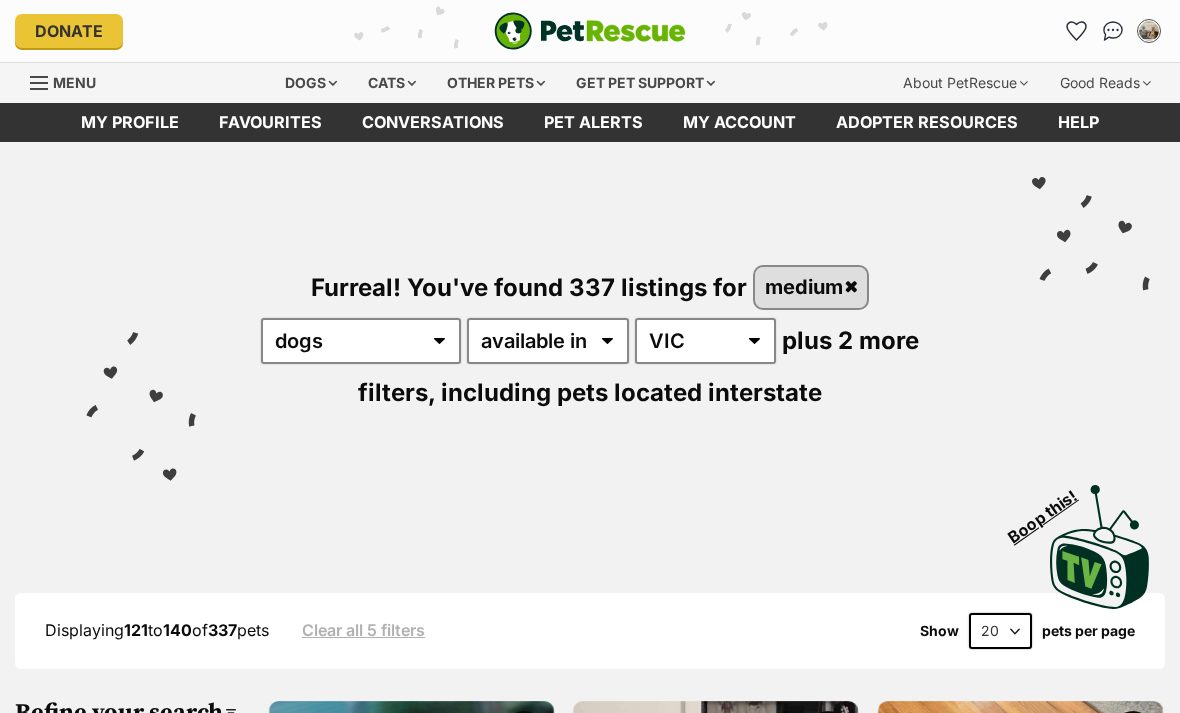 scroll, scrollTop: 0, scrollLeft: 0, axis: both 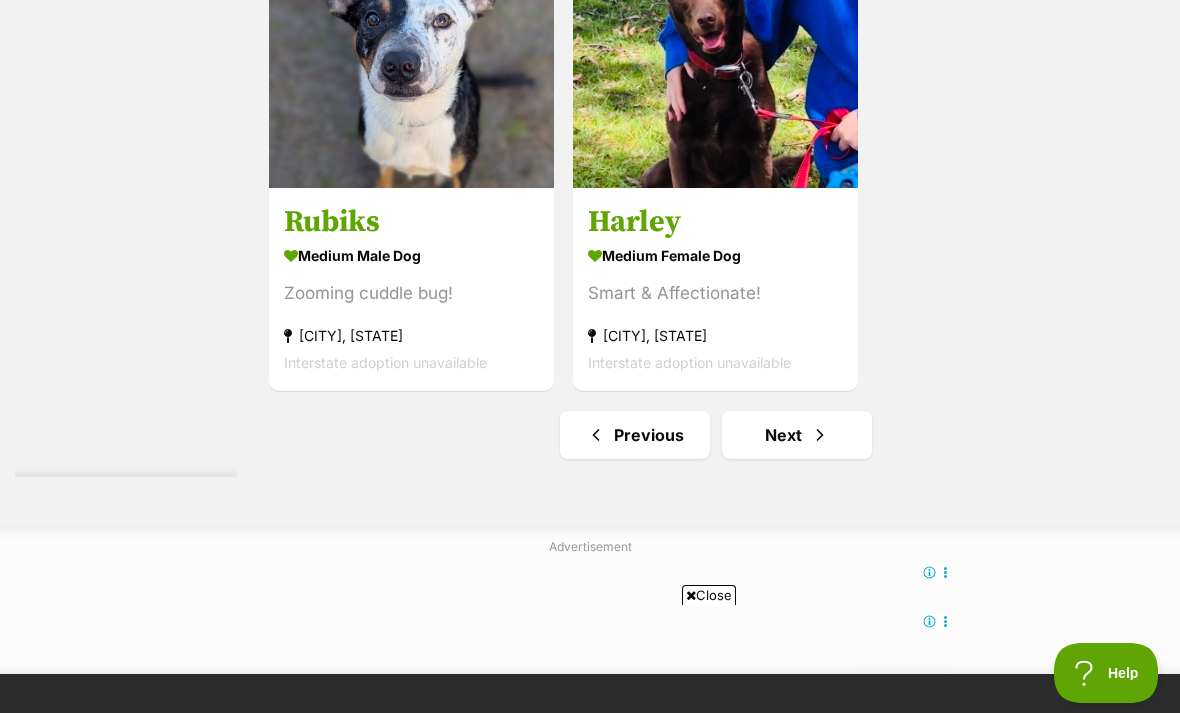 click at bounding box center (820, 435) 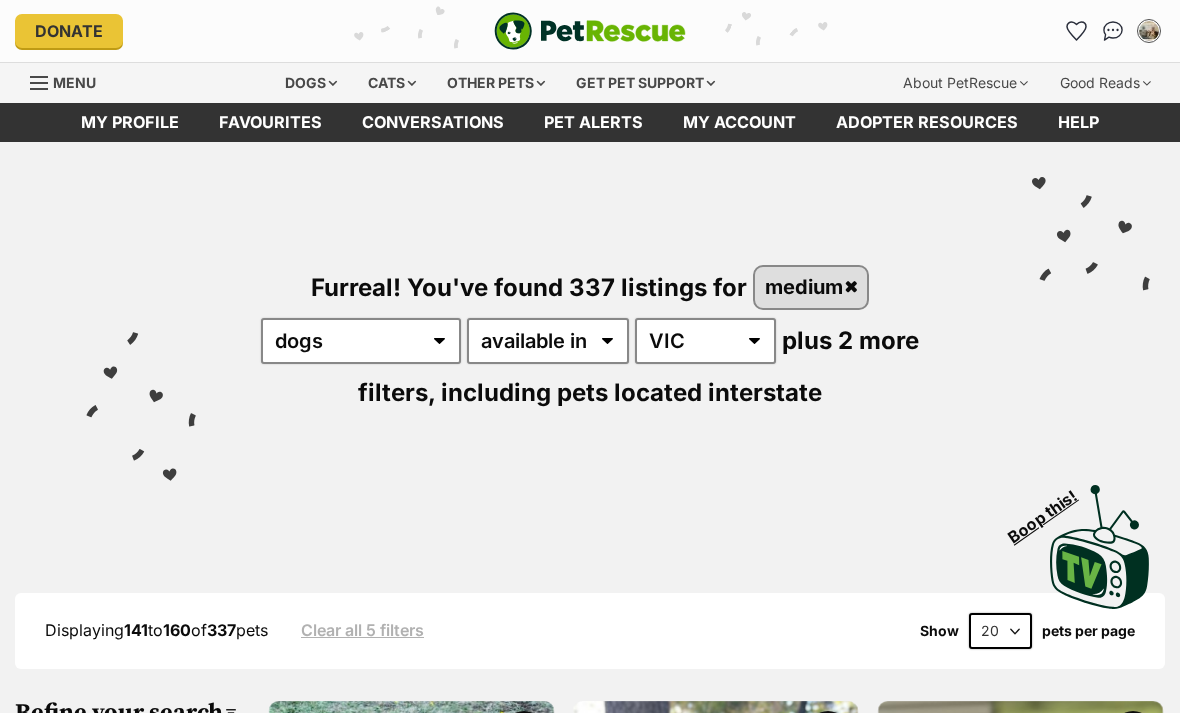scroll, scrollTop: 175, scrollLeft: 0, axis: vertical 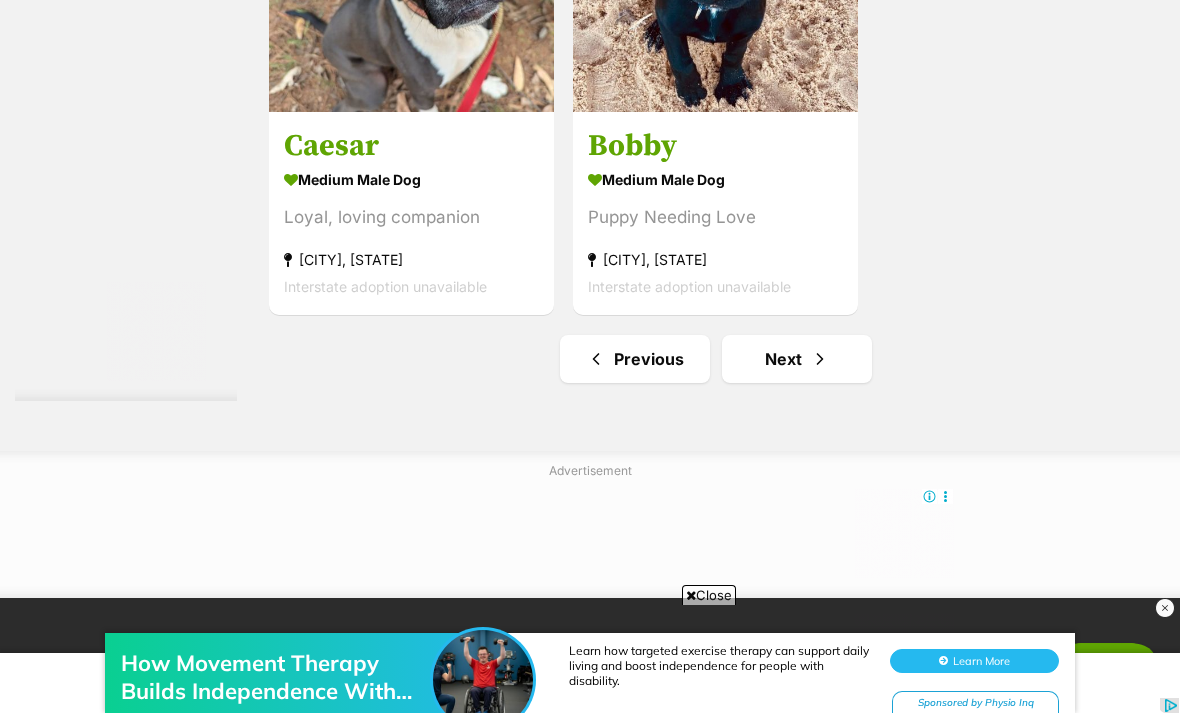 click at bounding box center (820, 359) 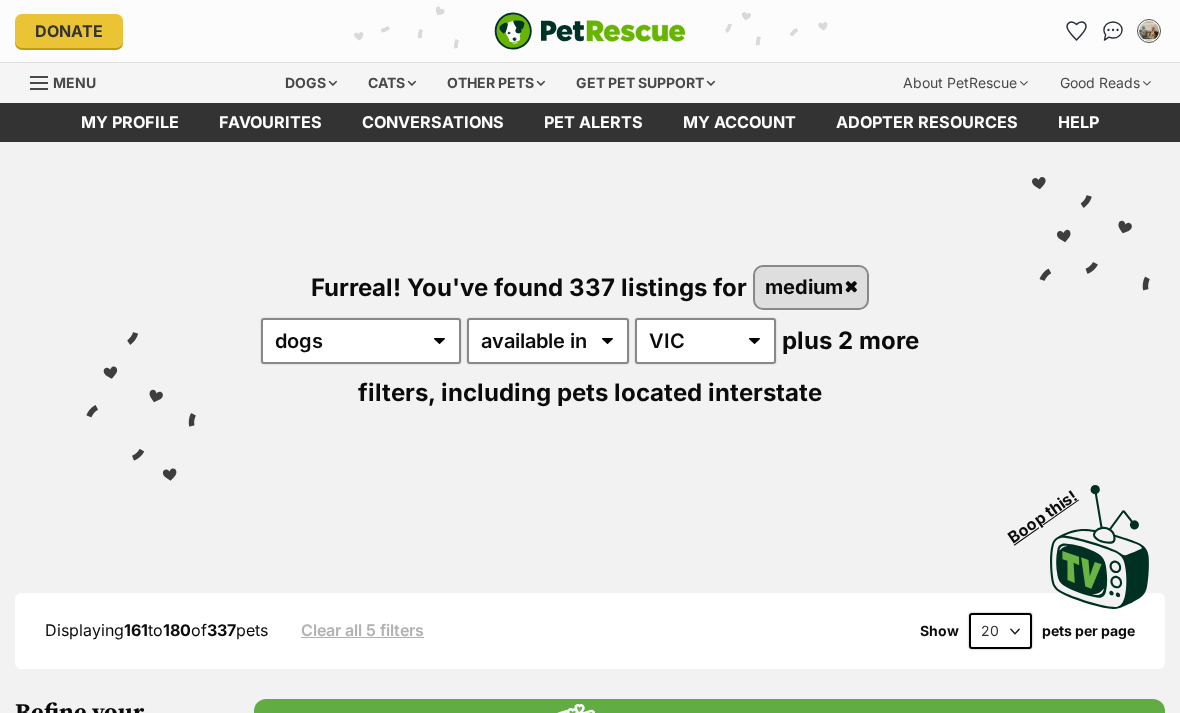 scroll, scrollTop: 1, scrollLeft: 0, axis: vertical 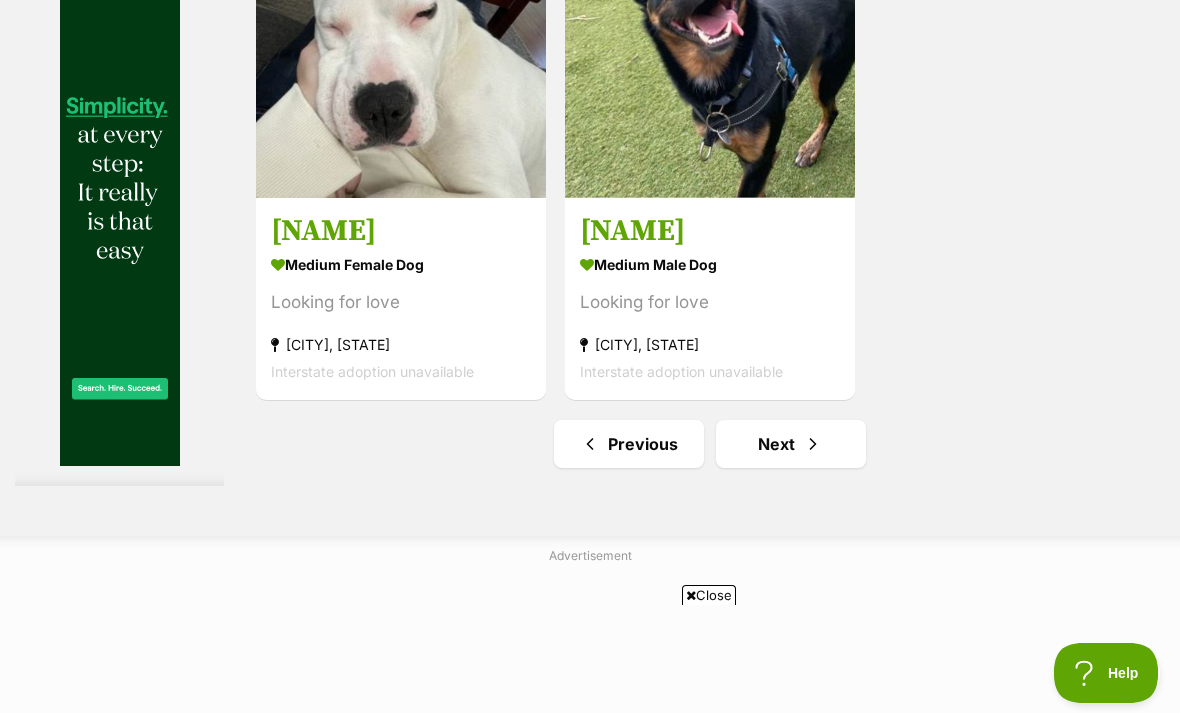 click at bounding box center [813, 444] 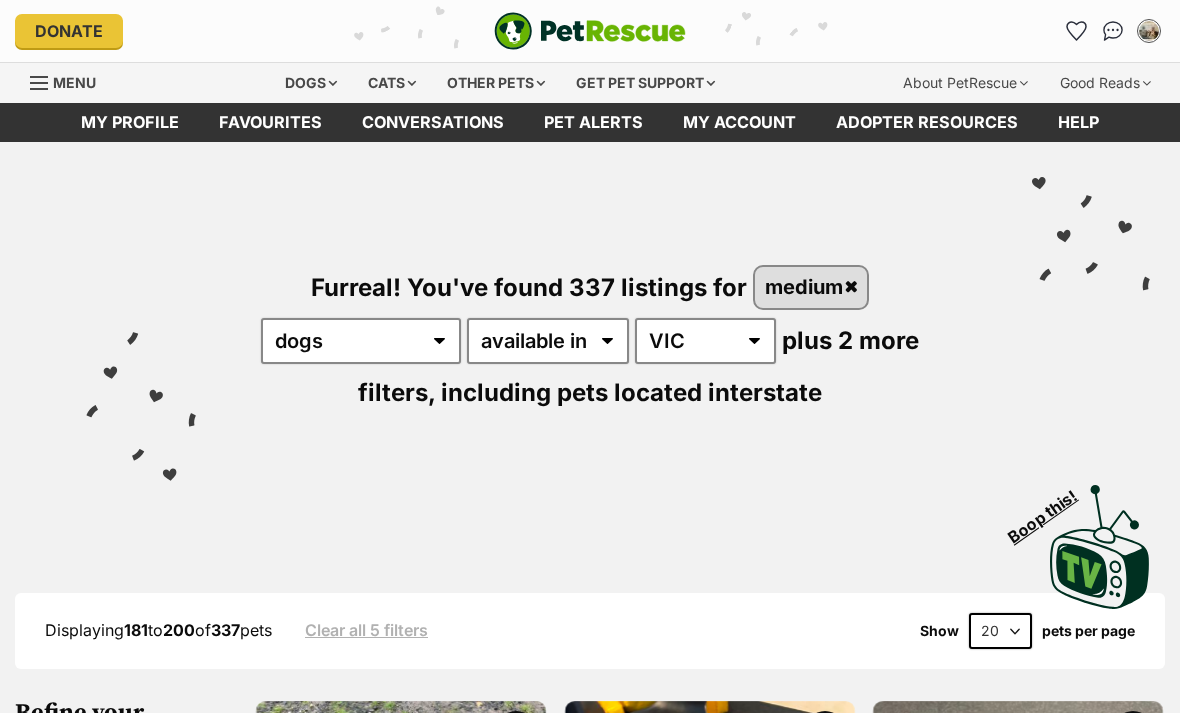 scroll, scrollTop: 0, scrollLeft: 0, axis: both 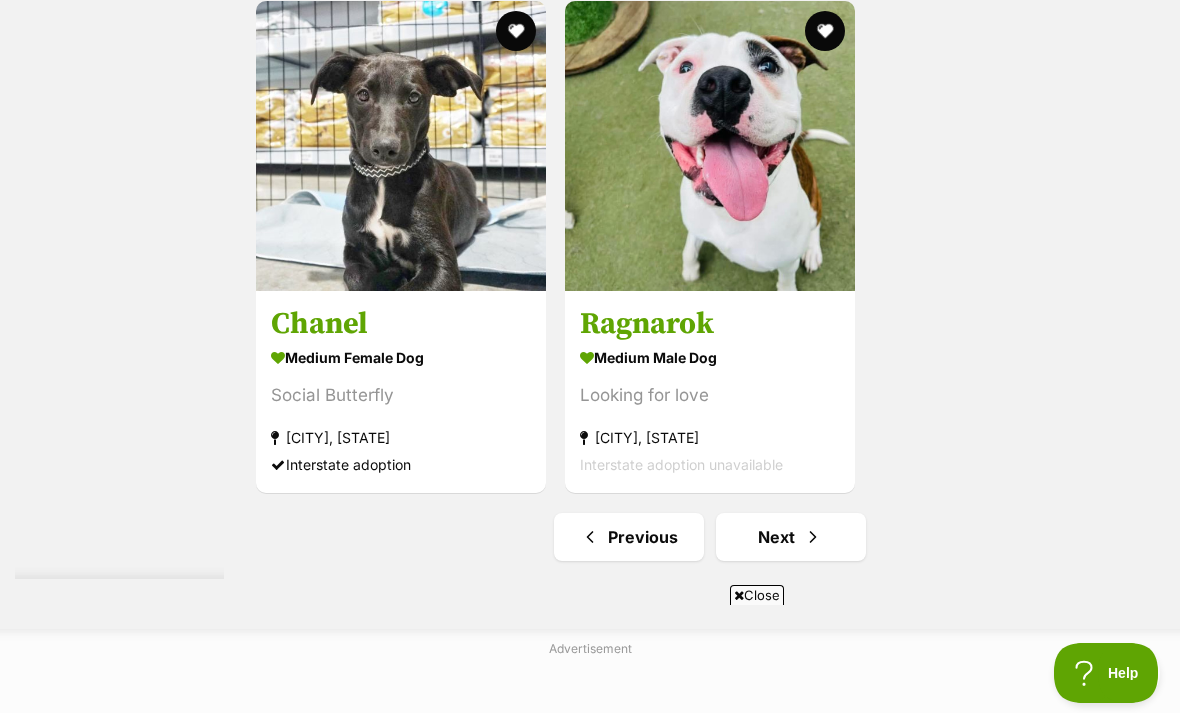 click at bounding box center (813, 537) 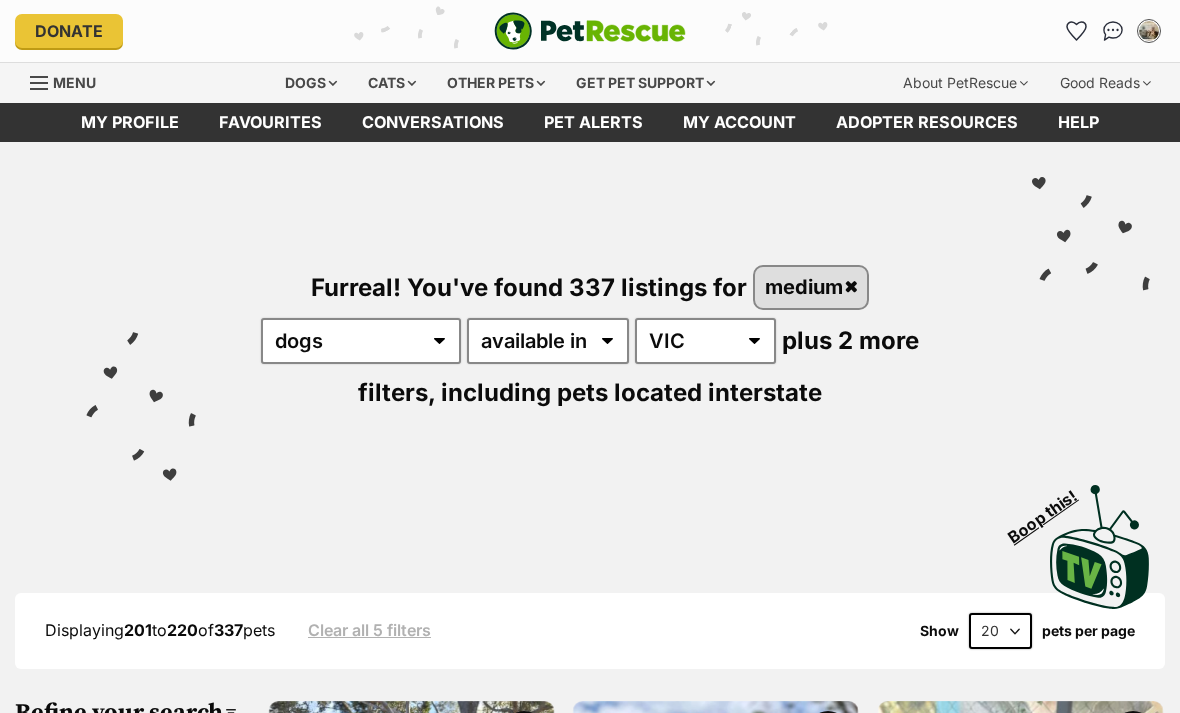 scroll, scrollTop: 0, scrollLeft: 0, axis: both 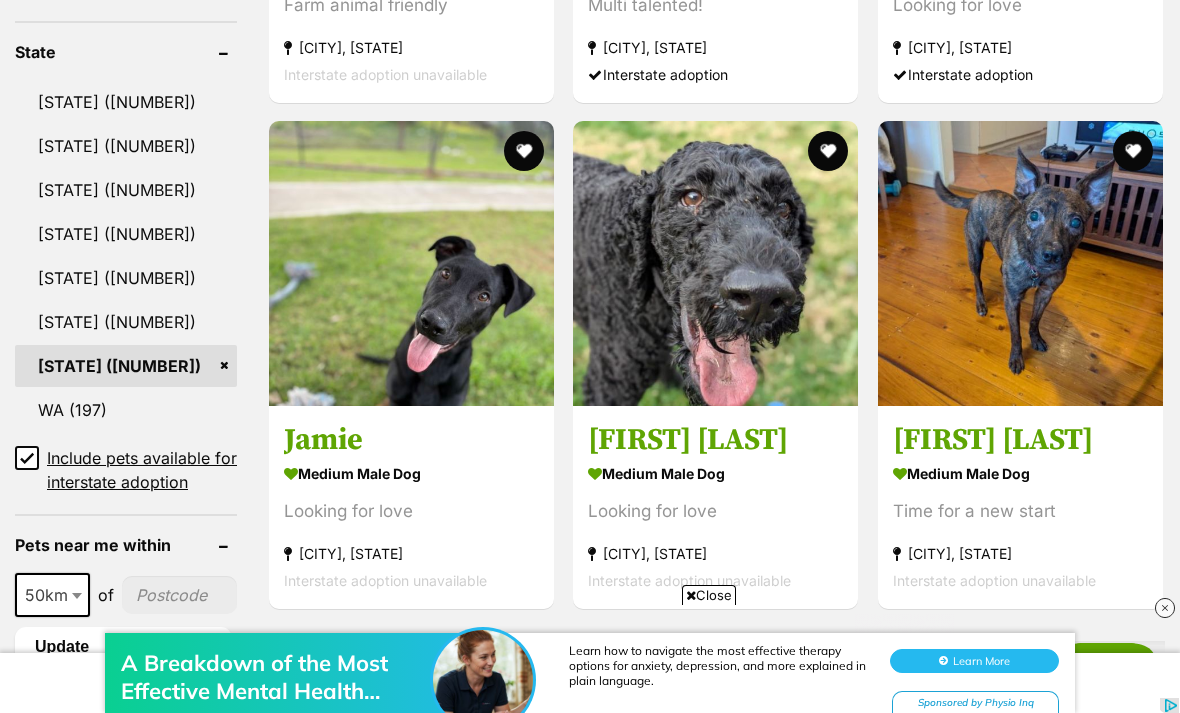 click at bounding box center [715, 263] 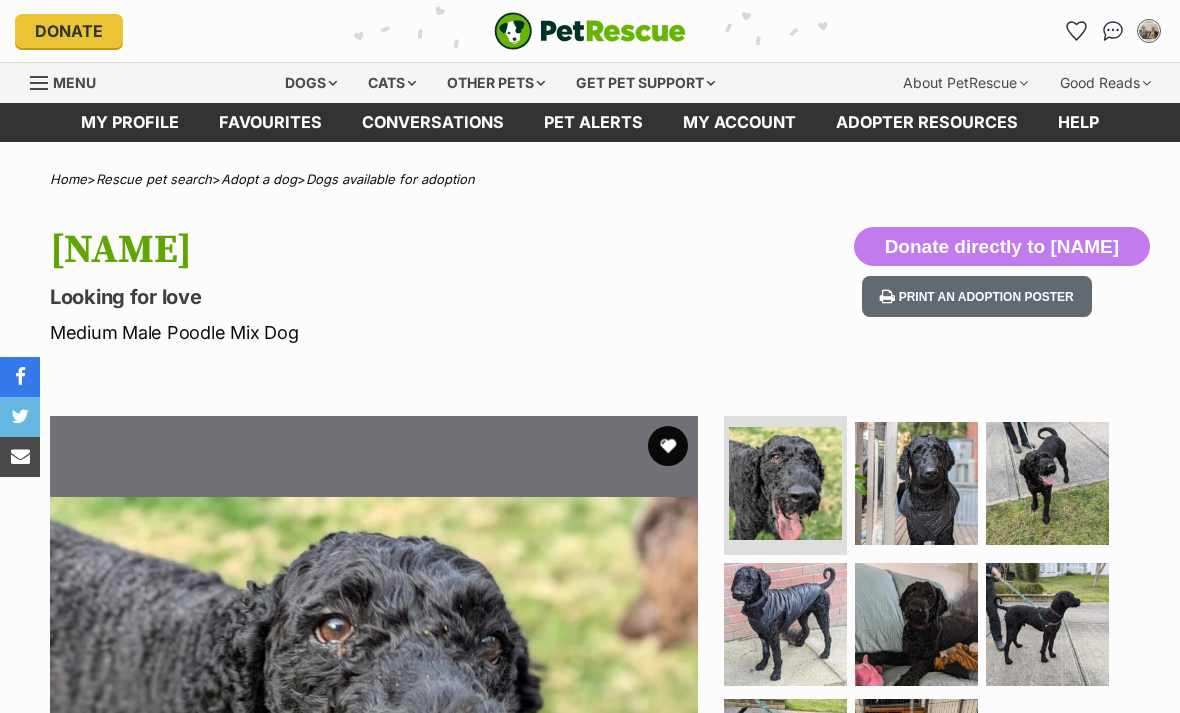 scroll, scrollTop: 0, scrollLeft: 0, axis: both 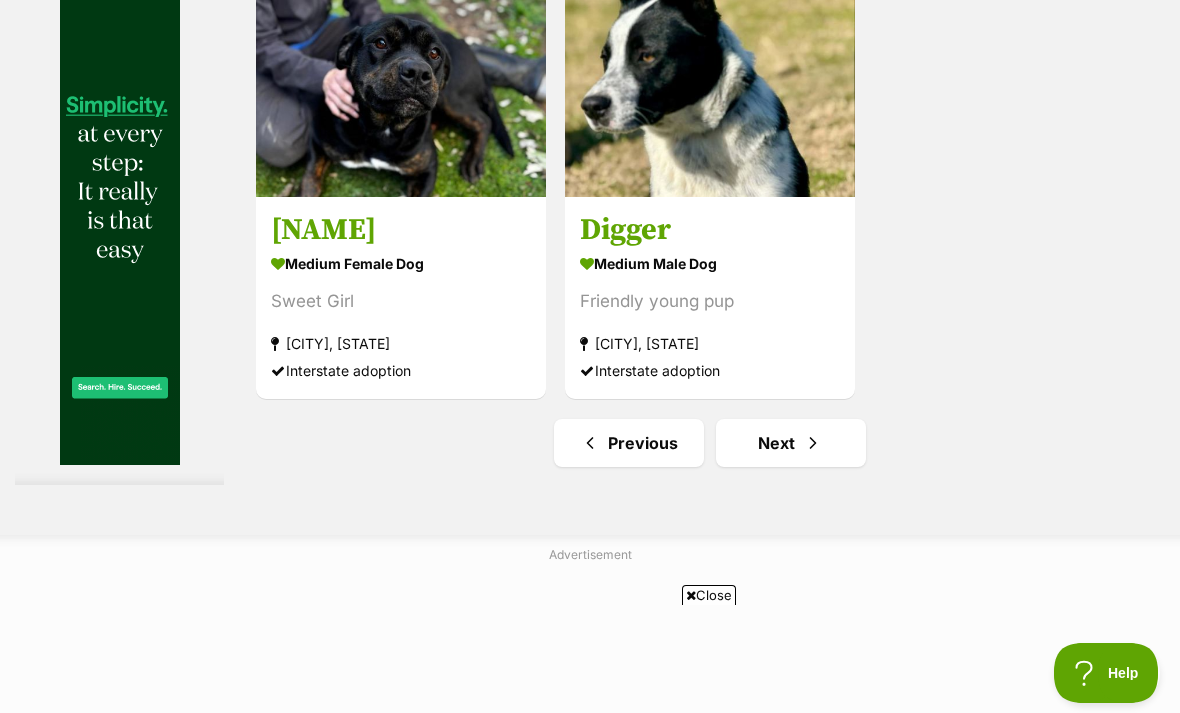 click at bounding box center [813, 443] 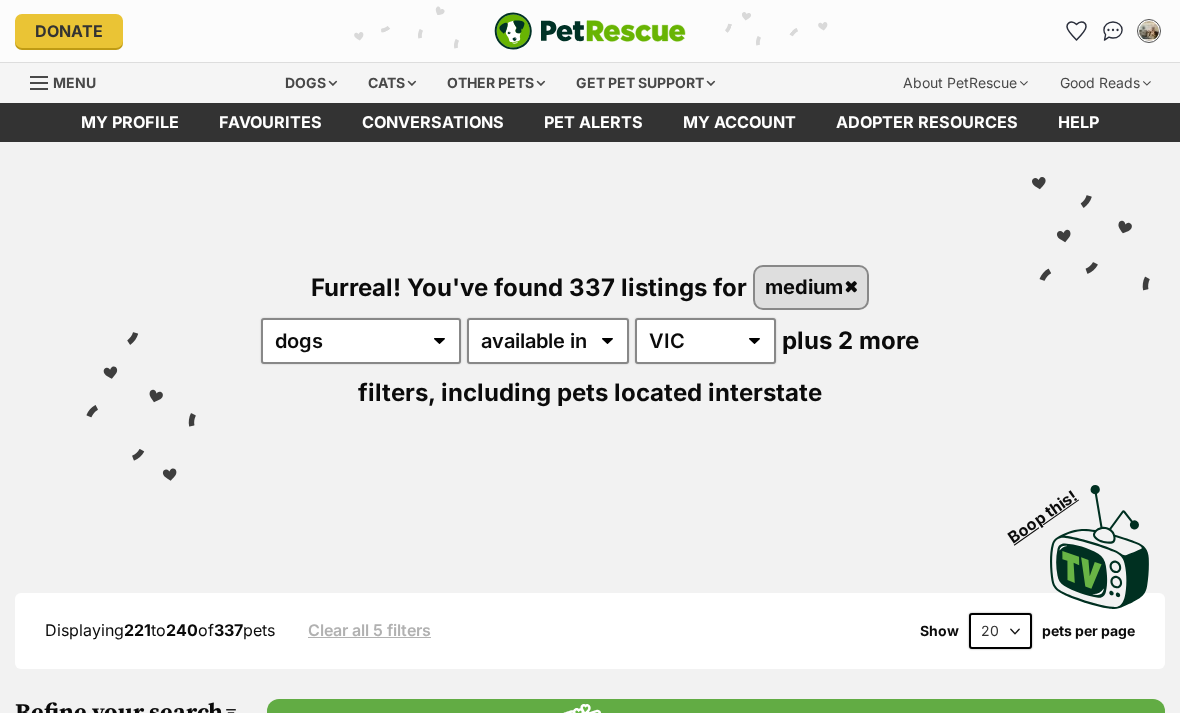 scroll, scrollTop: 0, scrollLeft: 0, axis: both 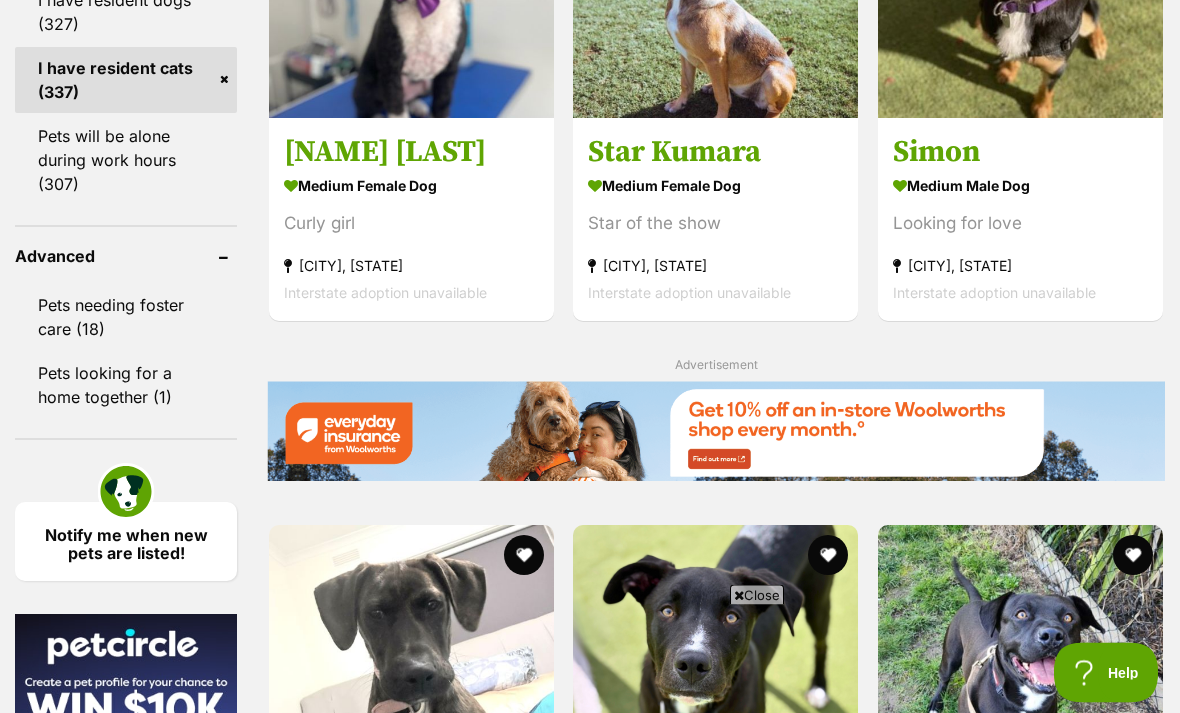 click on "medium female Dog
Curly girl
[CITY], [STATE]
Interstate adoption unavailable" at bounding box center [411, 239] 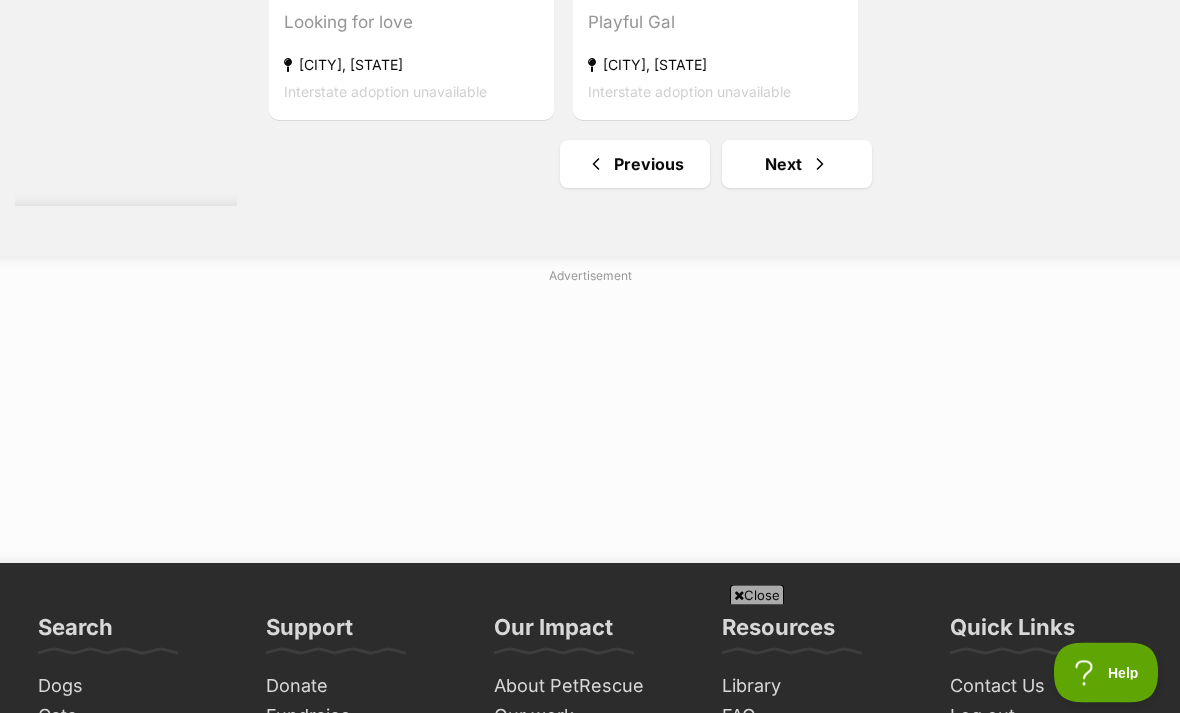 scroll, scrollTop: 4956, scrollLeft: 0, axis: vertical 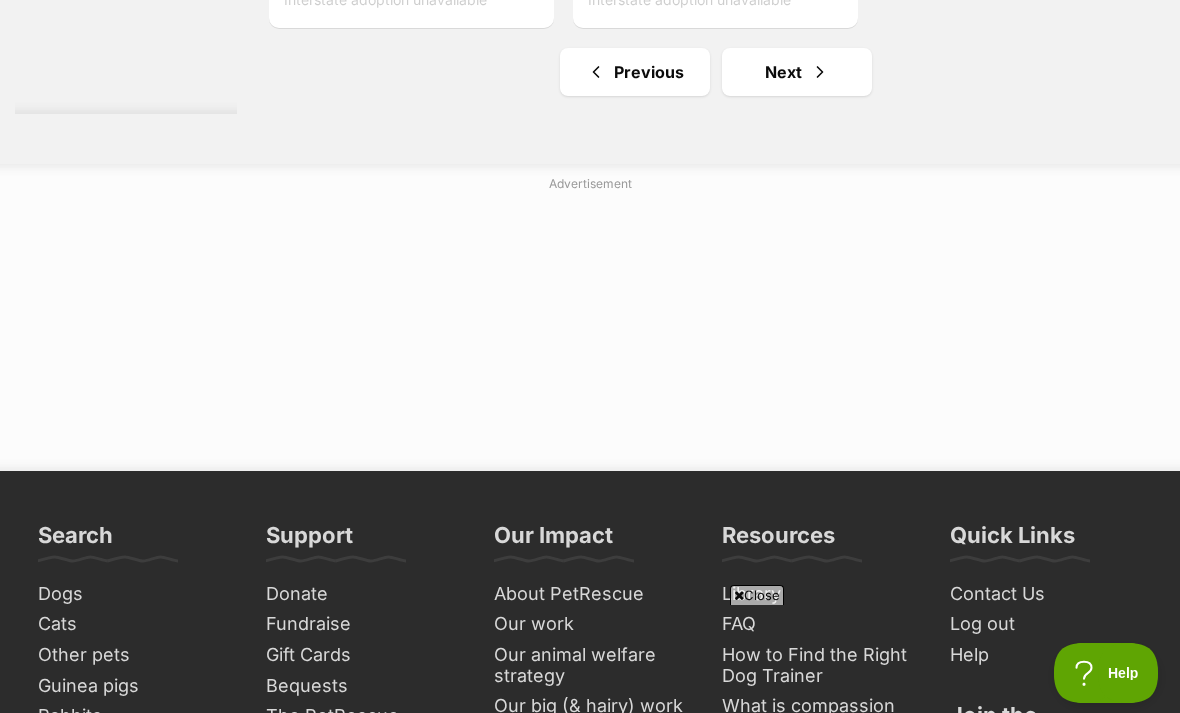 click on "Next" at bounding box center [797, 72] 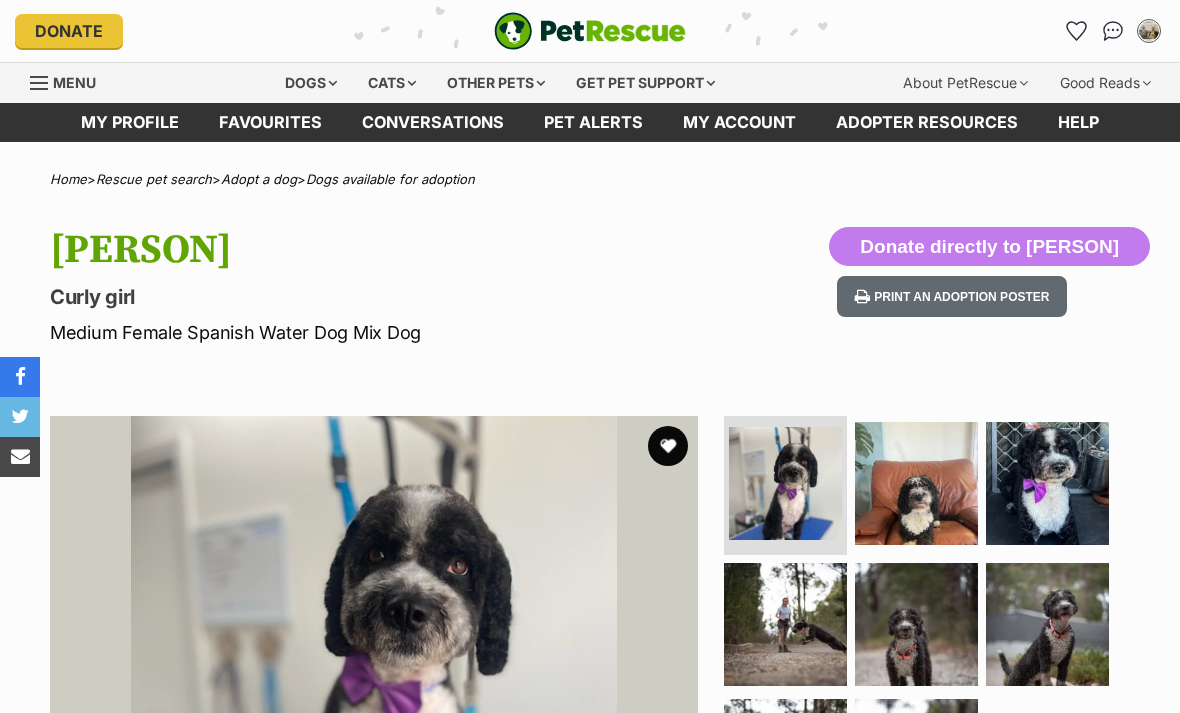 scroll, scrollTop: 0, scrollLeft: 0, axis: both 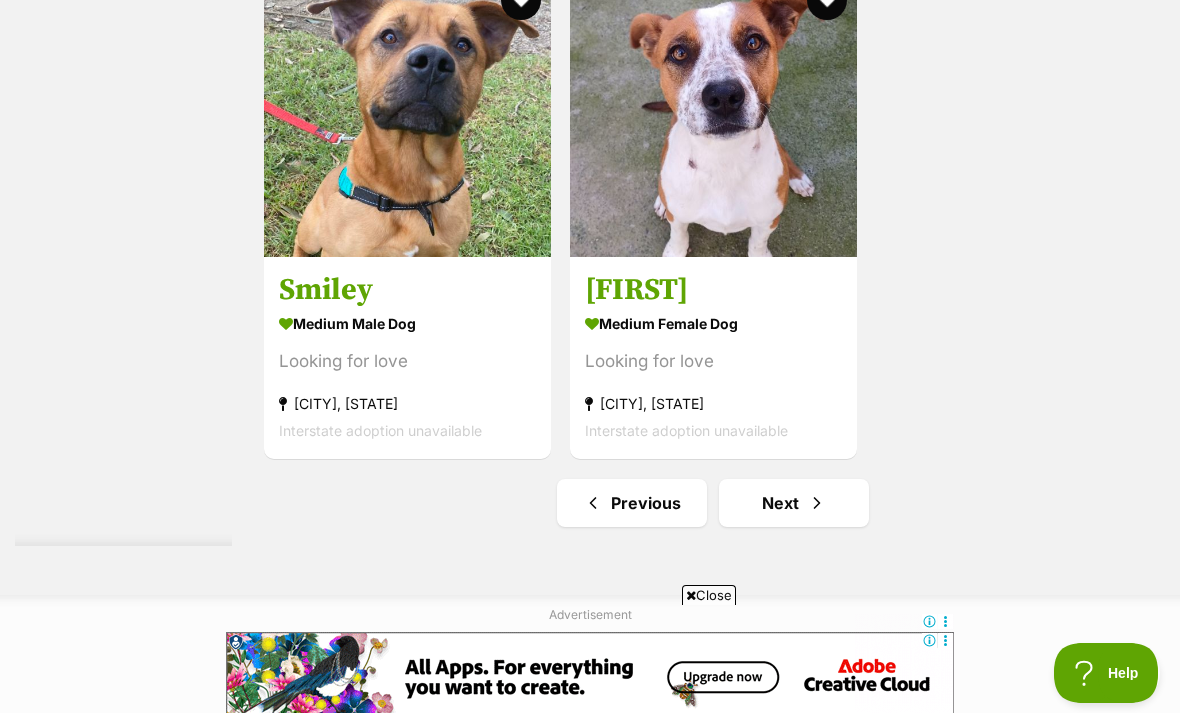 click on "Next" at bounding box center (794, 503) 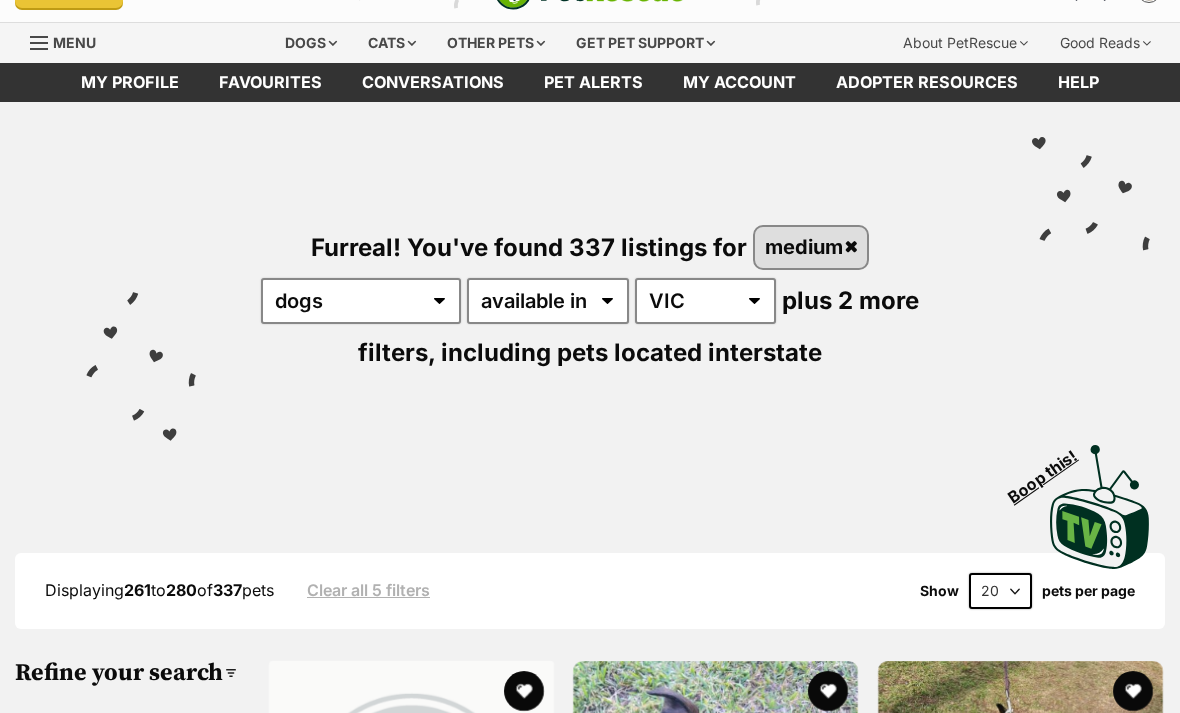 scroll, scrollTop: 274, scrollLeft: 0, axis: vertical 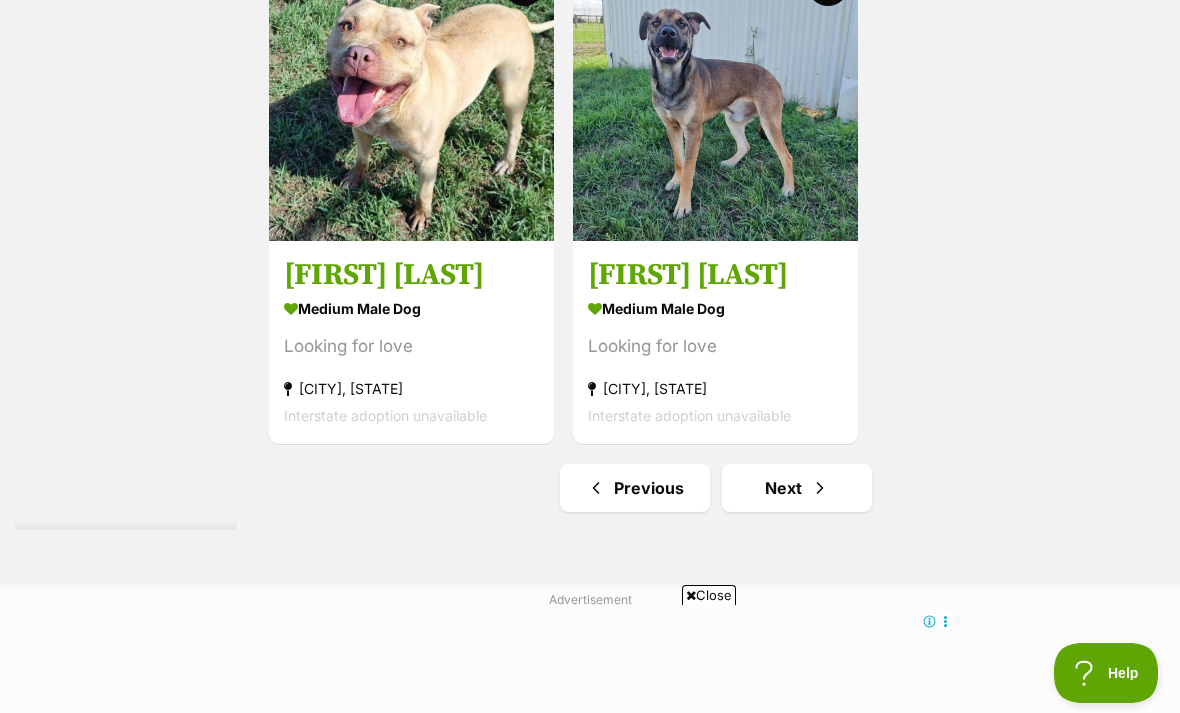 click on "Next" at bounding box center [797, 488] 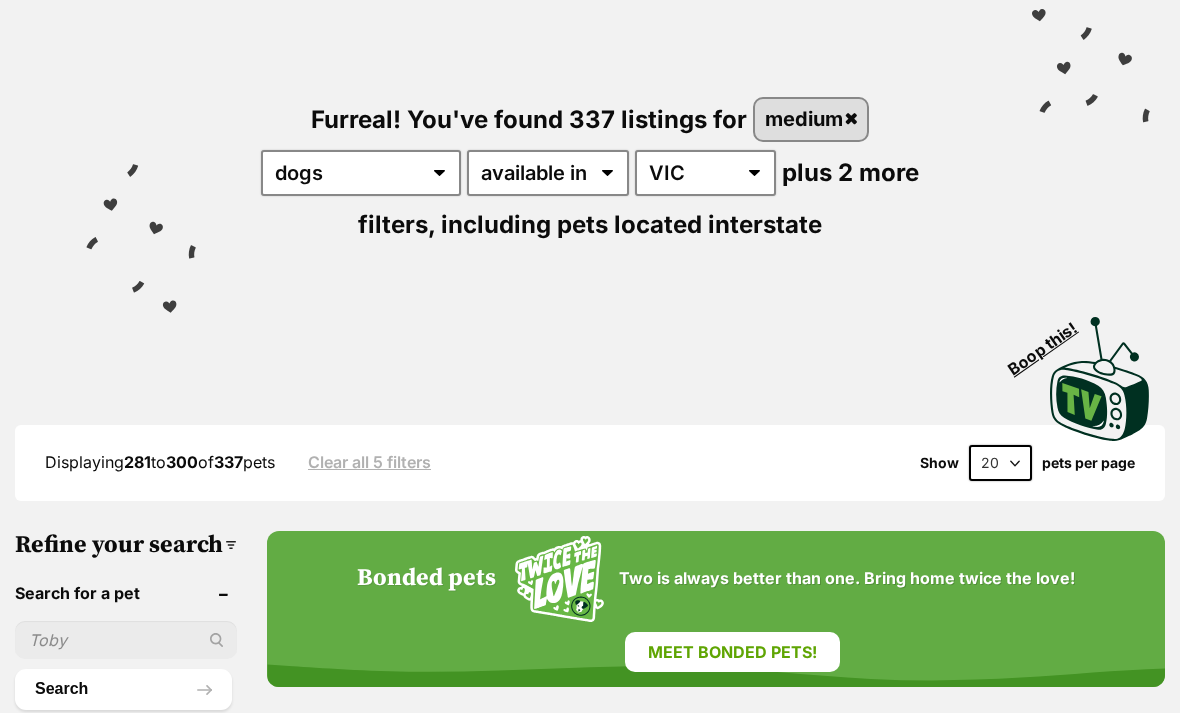 scroll, scrollTop: 281, scrollLeft: 0, axis: vertical 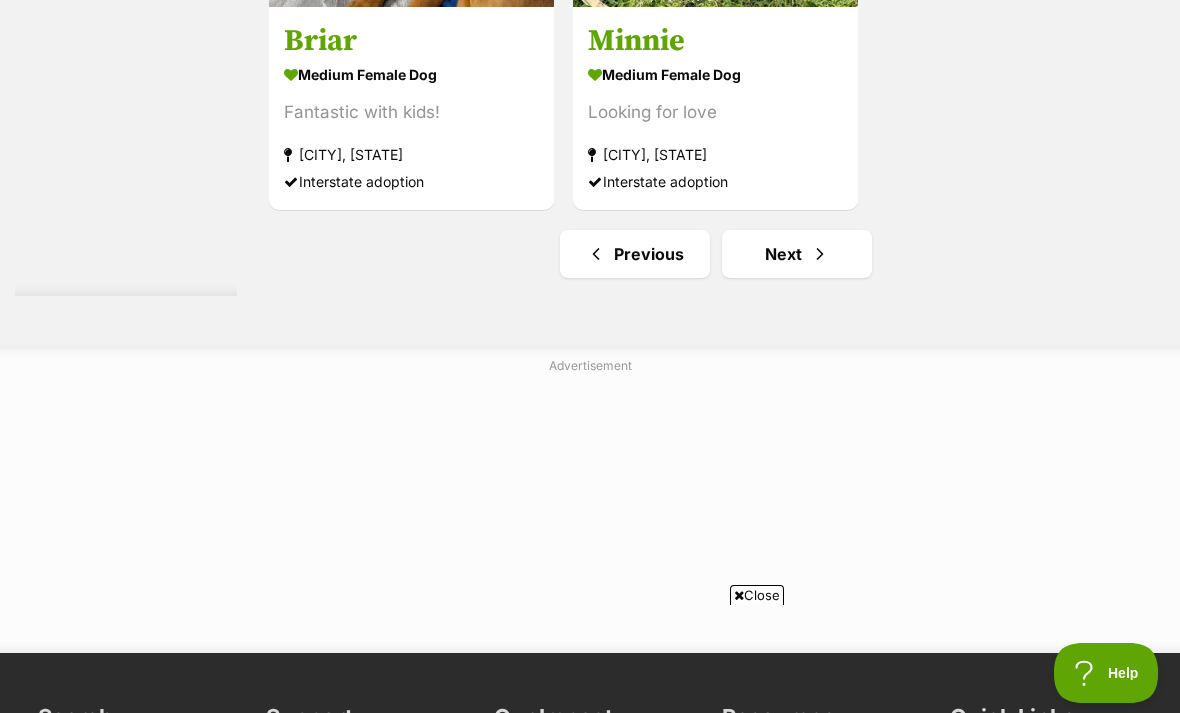 click on "Next" at bounding box center (797, 254) 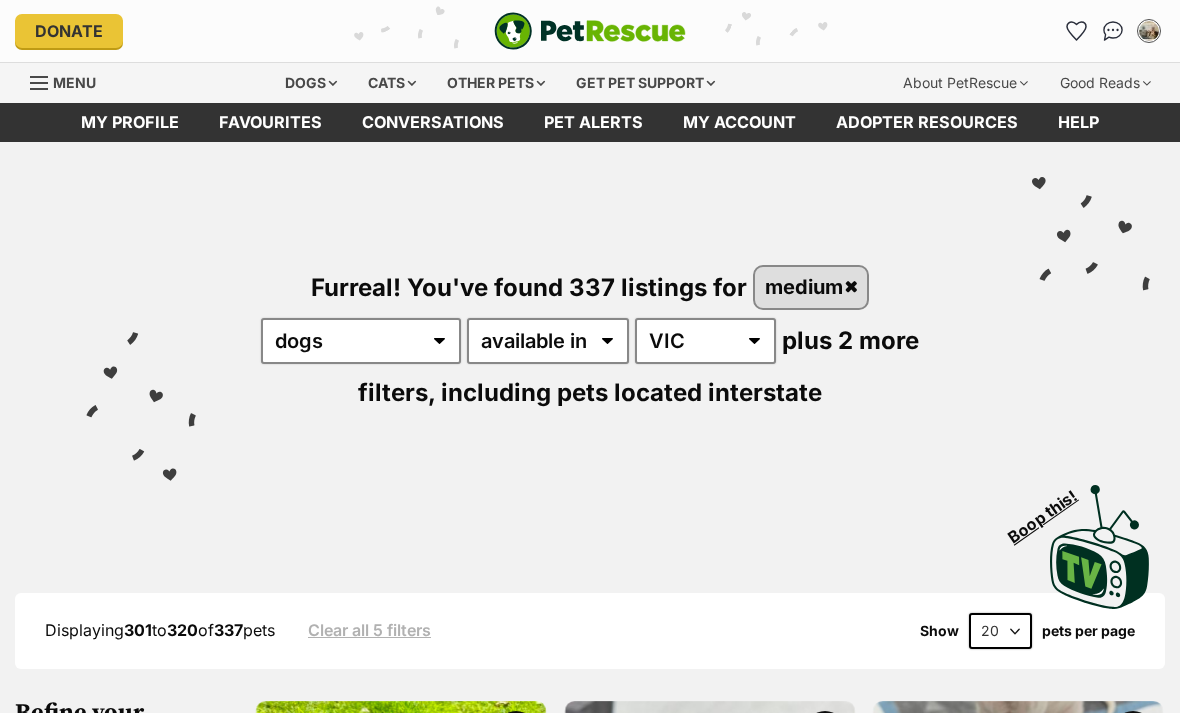 scroll, scrollTop: 524, scrollLeft: 0, axis: vertical 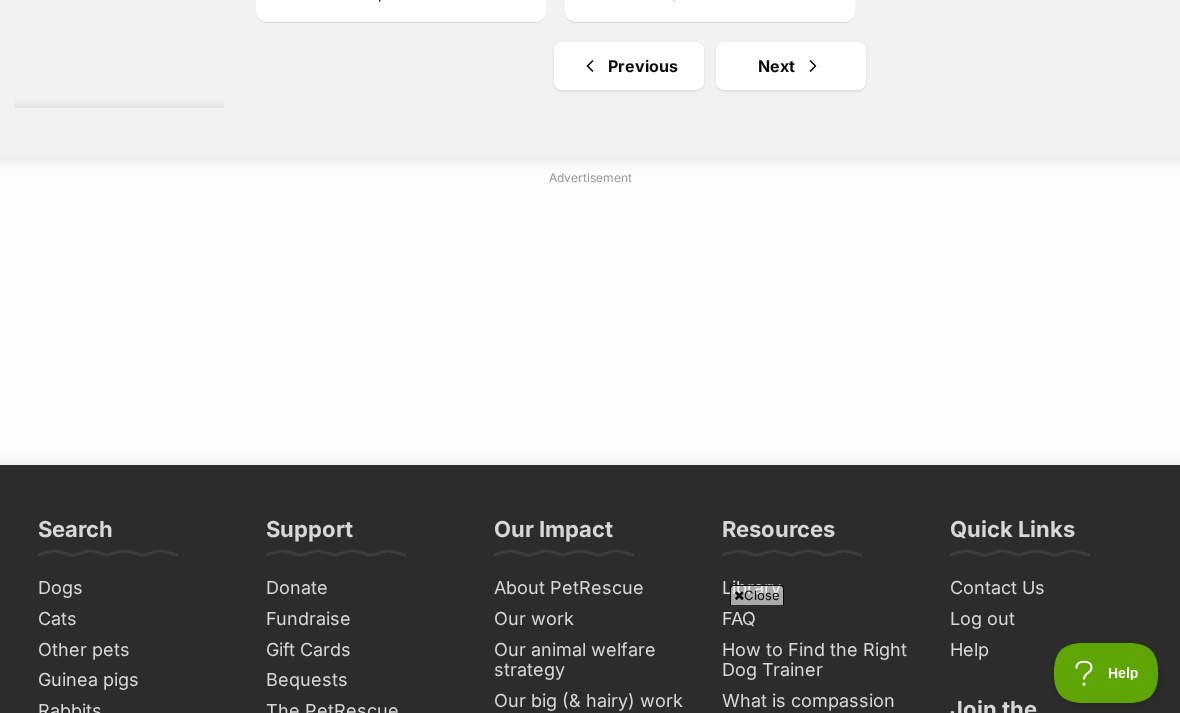 click on "Next" at bounding box center (791, 66) 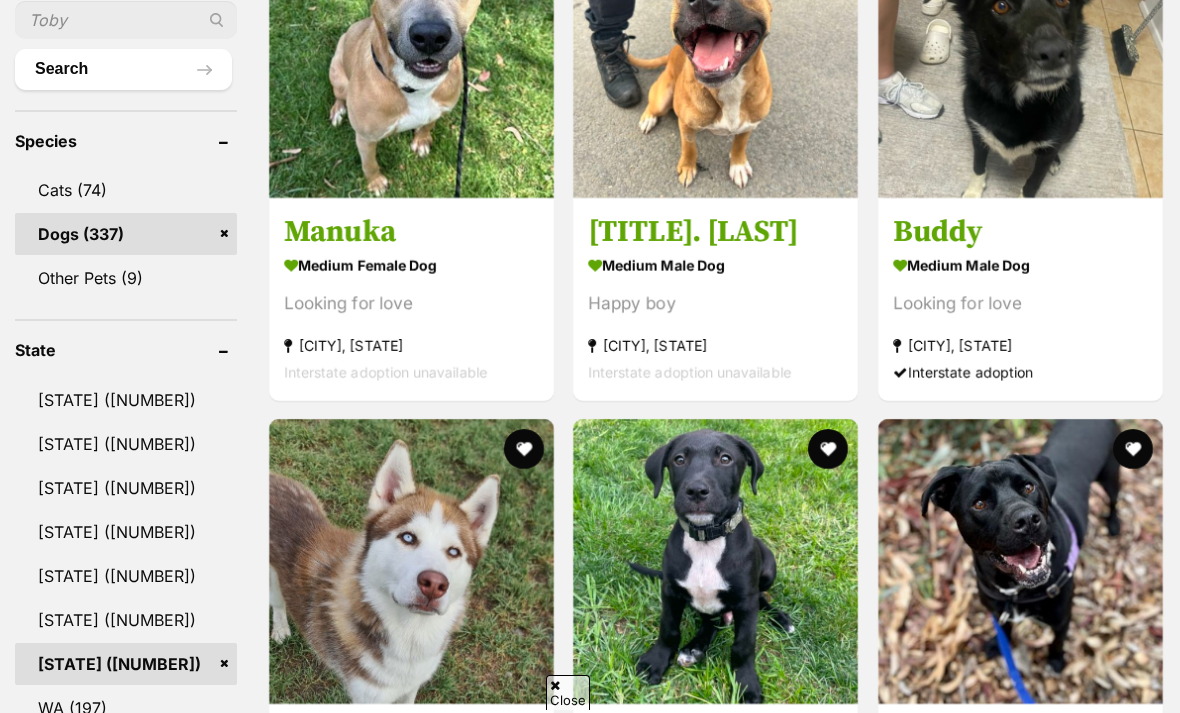 scroll, scrollTop: 0, scrollLeft: 0, axis: both 